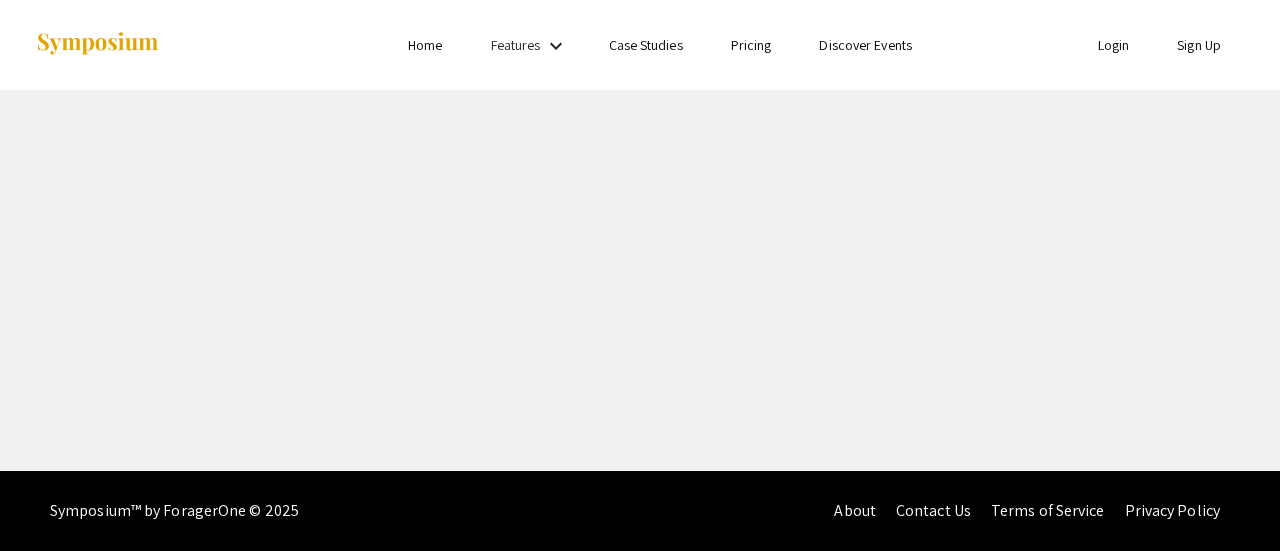 scroll, scrollTop: 0, scrollLeft: 0, axis: both 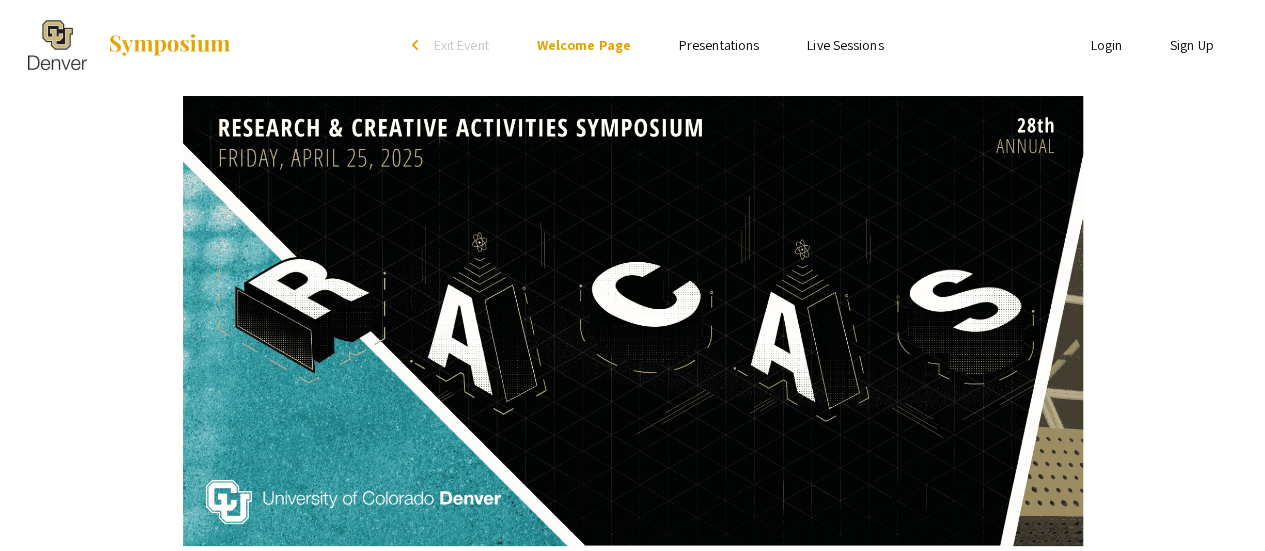click on "Presentations" at bounding box center (719, 45) 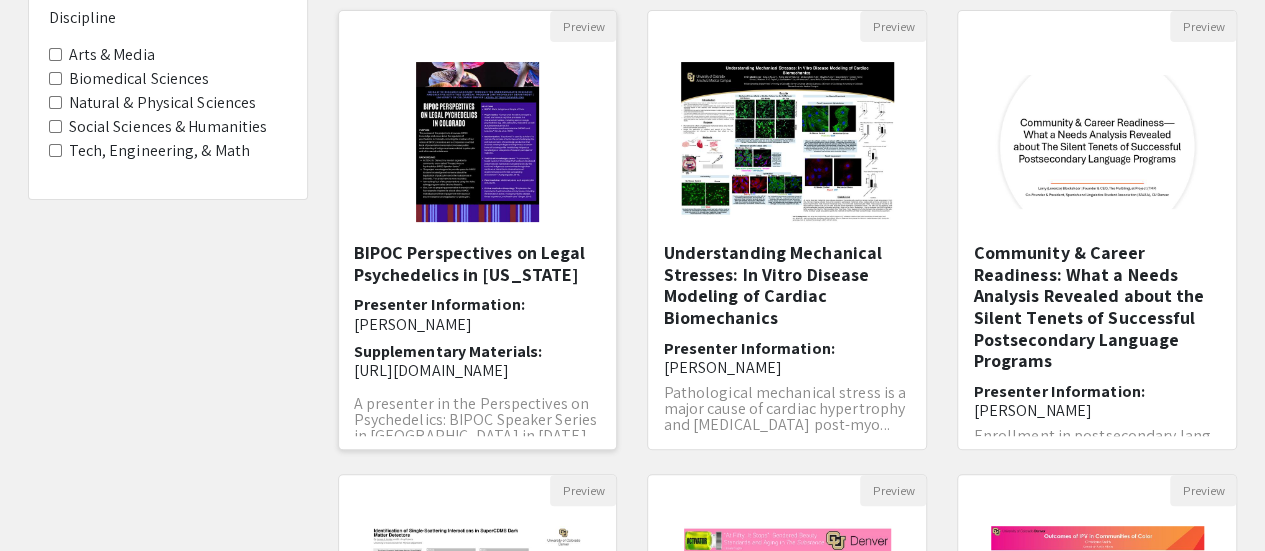 scroll, scrollTop: 212, scrollLeft: 0, axis: vertical 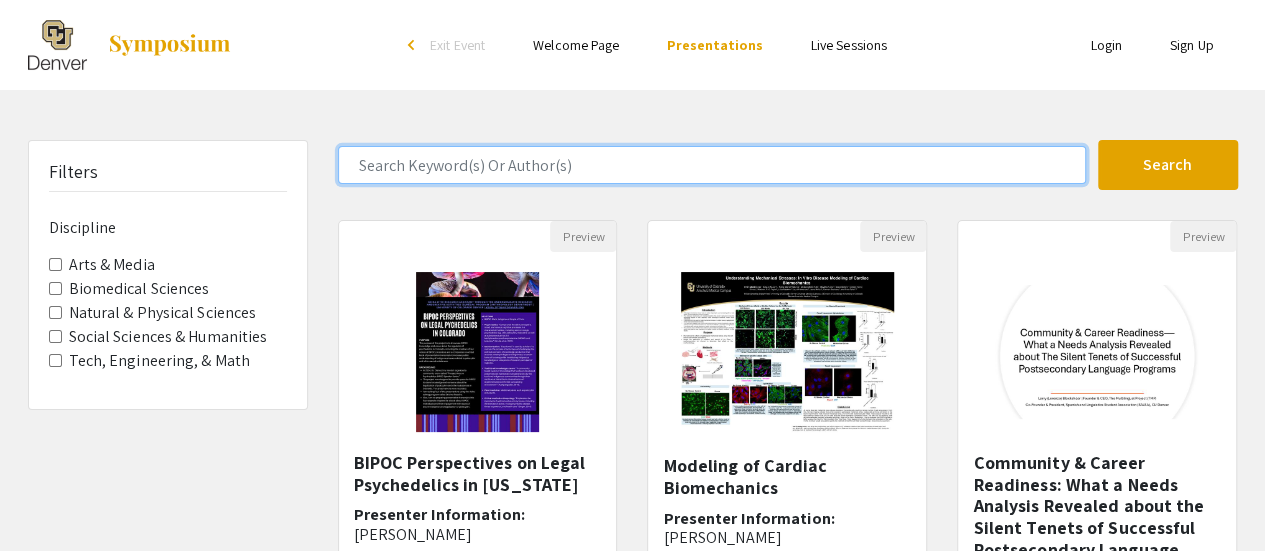 click 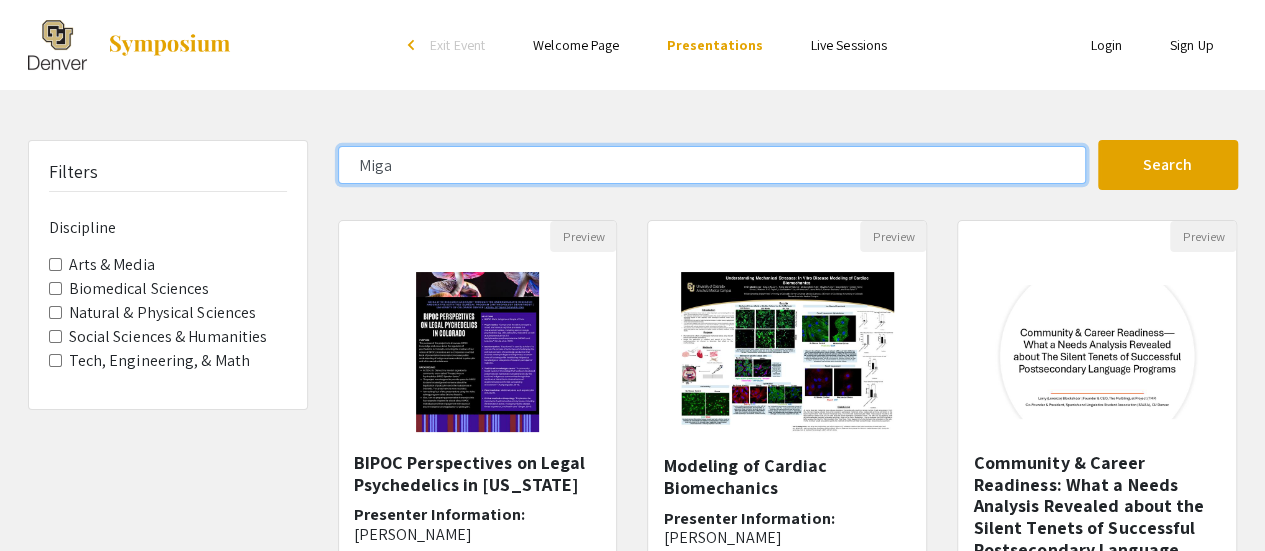 type on "Miga" 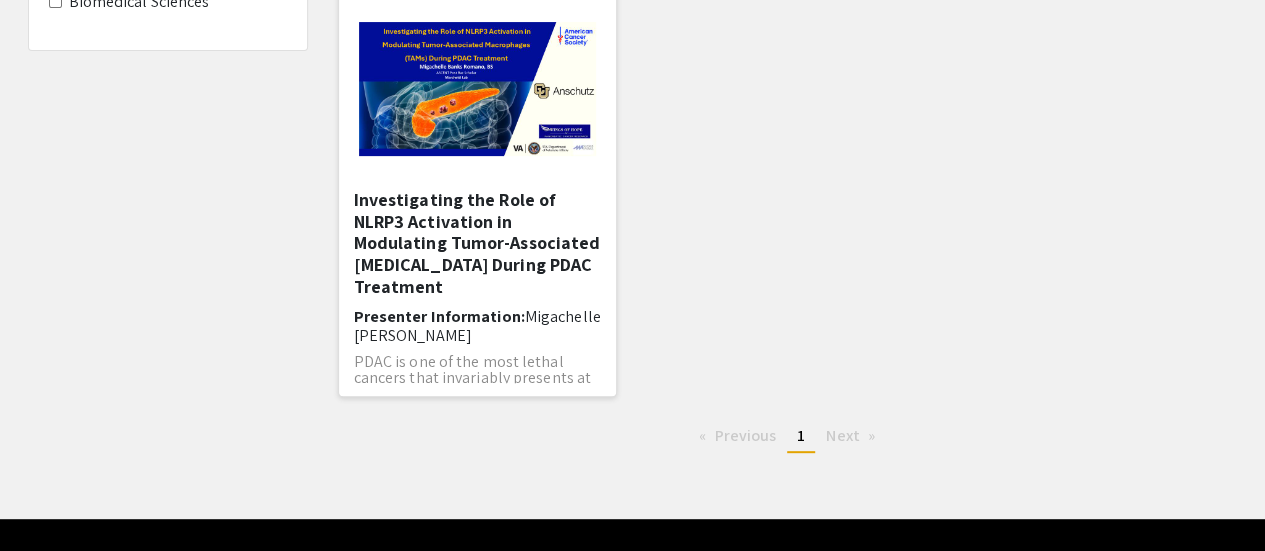 scroll, scrollTop: 264, scrollLeft: 0, axis: vertical 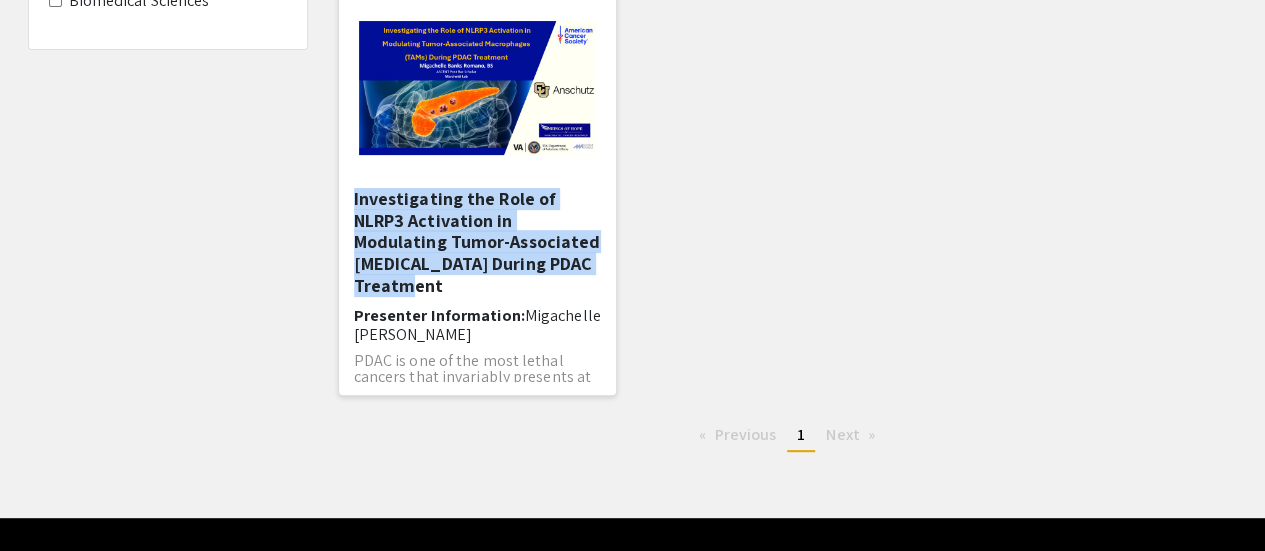 drag, startPoint x: 453, startPoint y: 283, endPoint x: 346, endPoint y: 201, distance: 134.80727 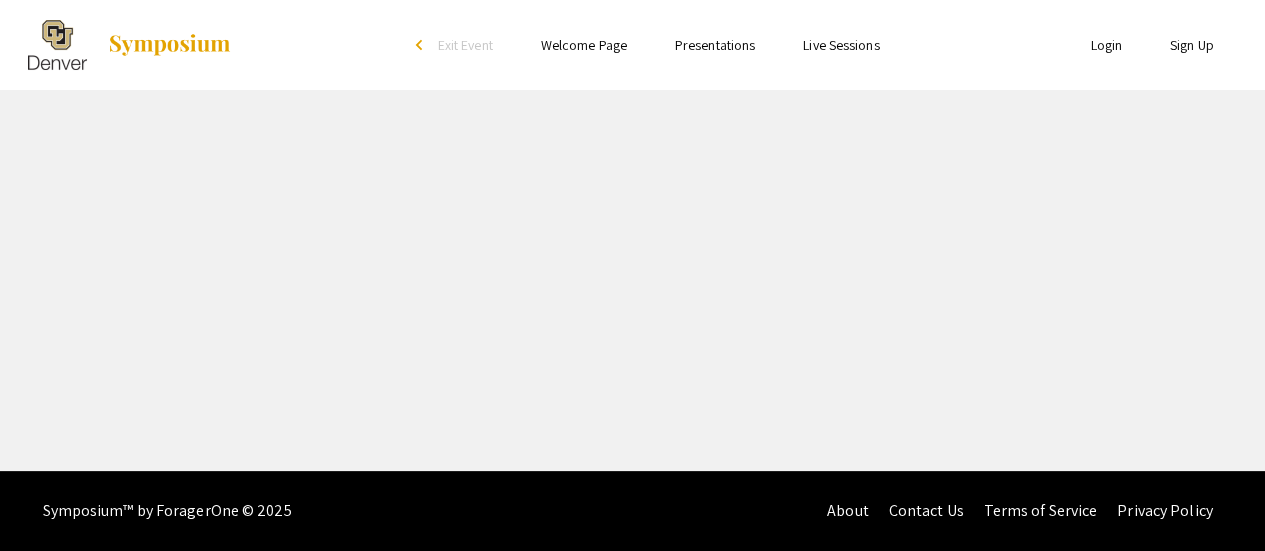 scroll, scrollTop: 0, scrollLeft: 0, axis: both 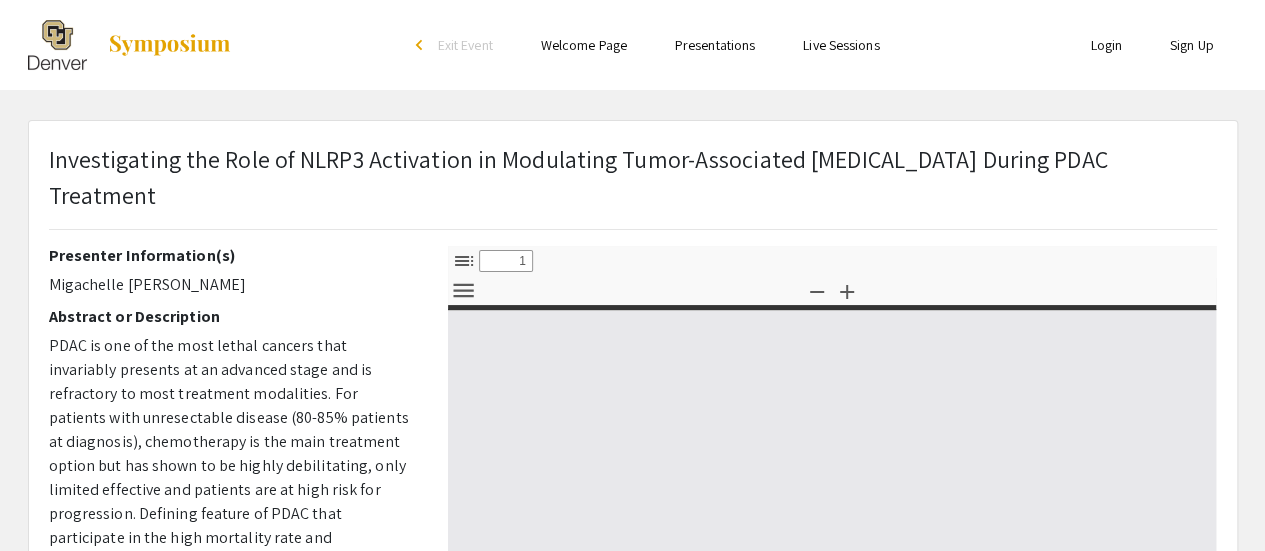 select on "custom" 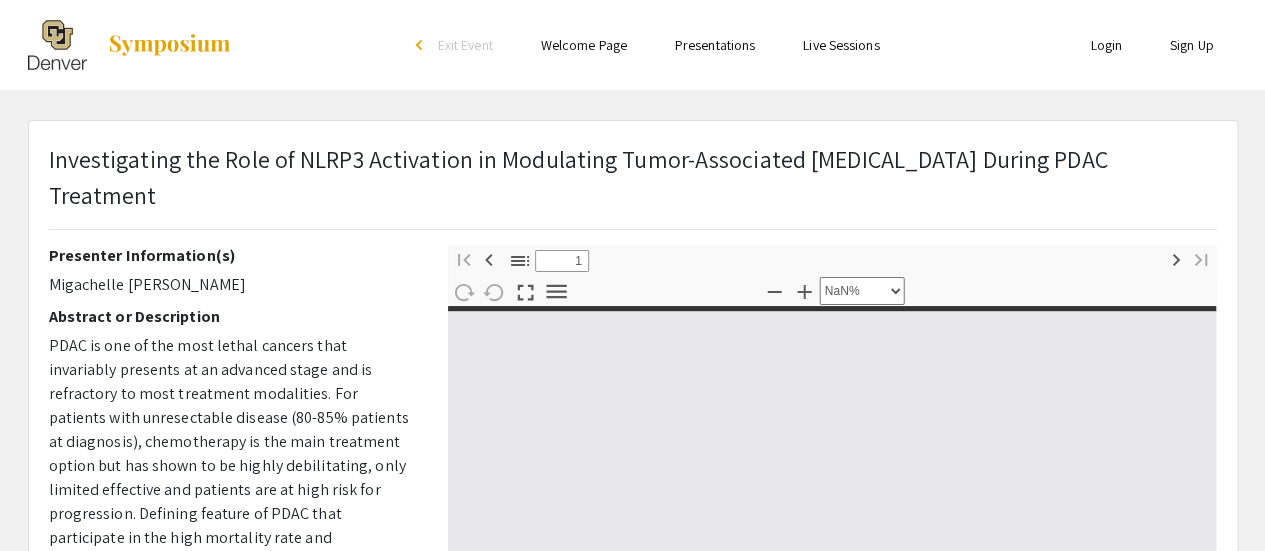 type on "0" 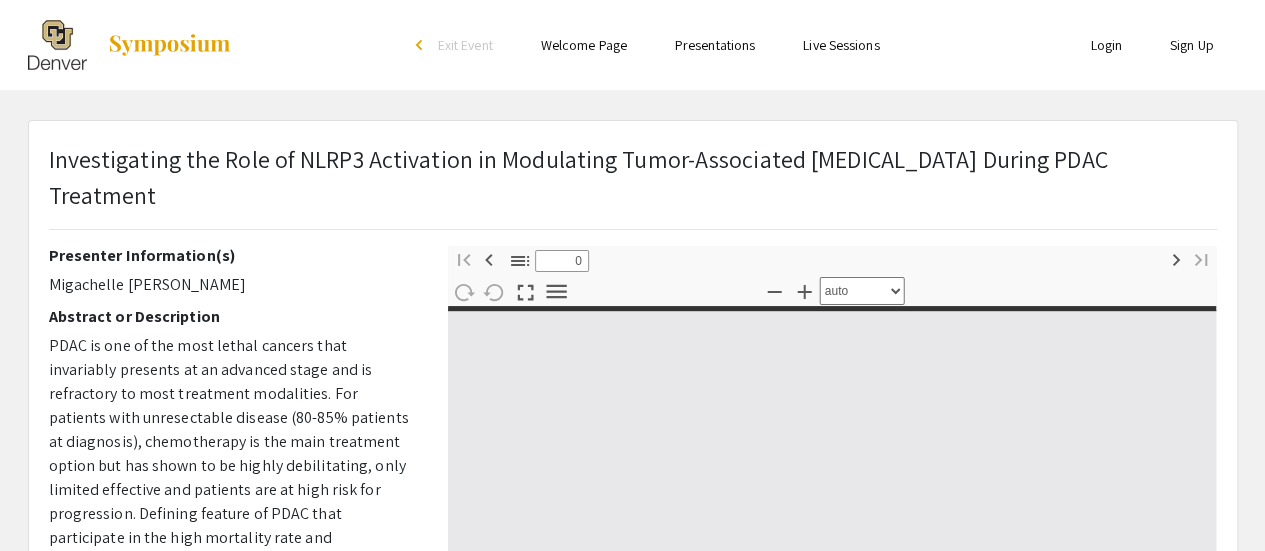 select on "custom" 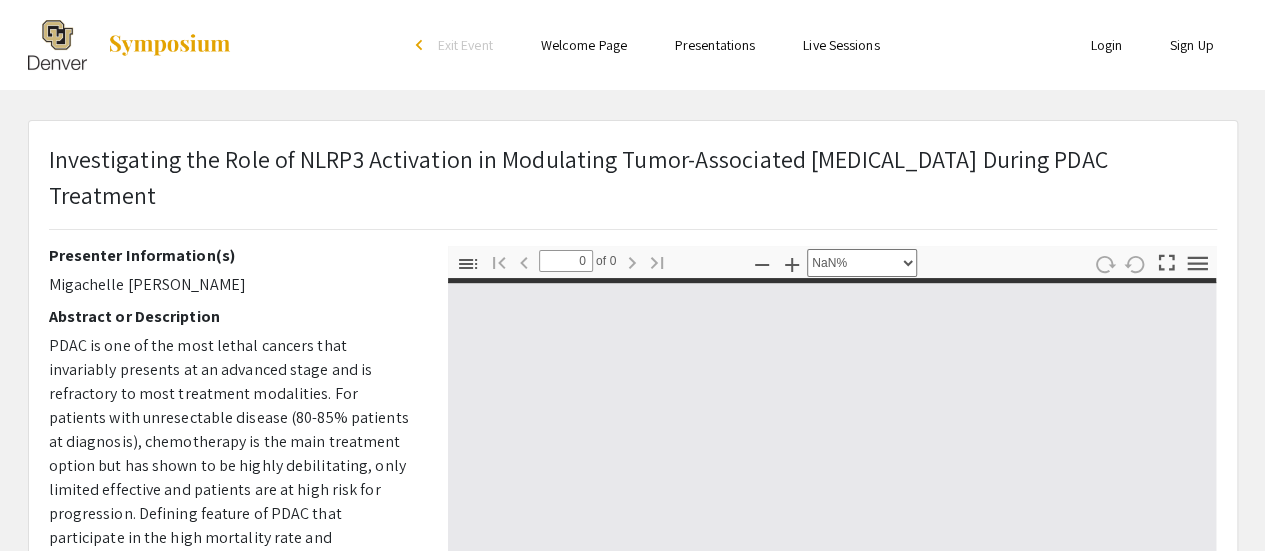 type on "1" 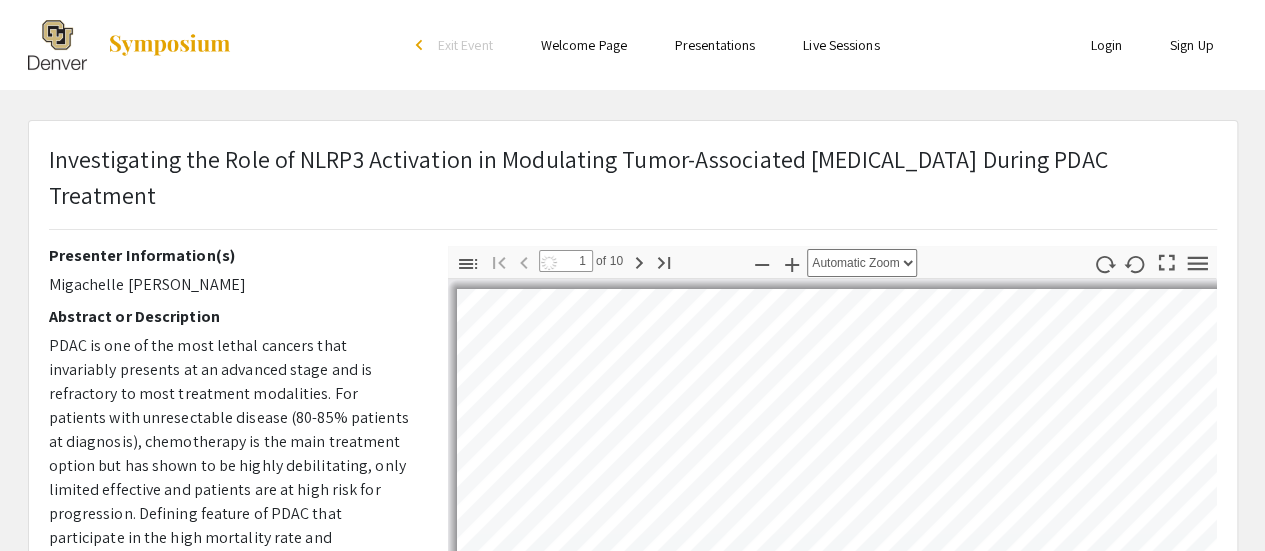select on "auto" 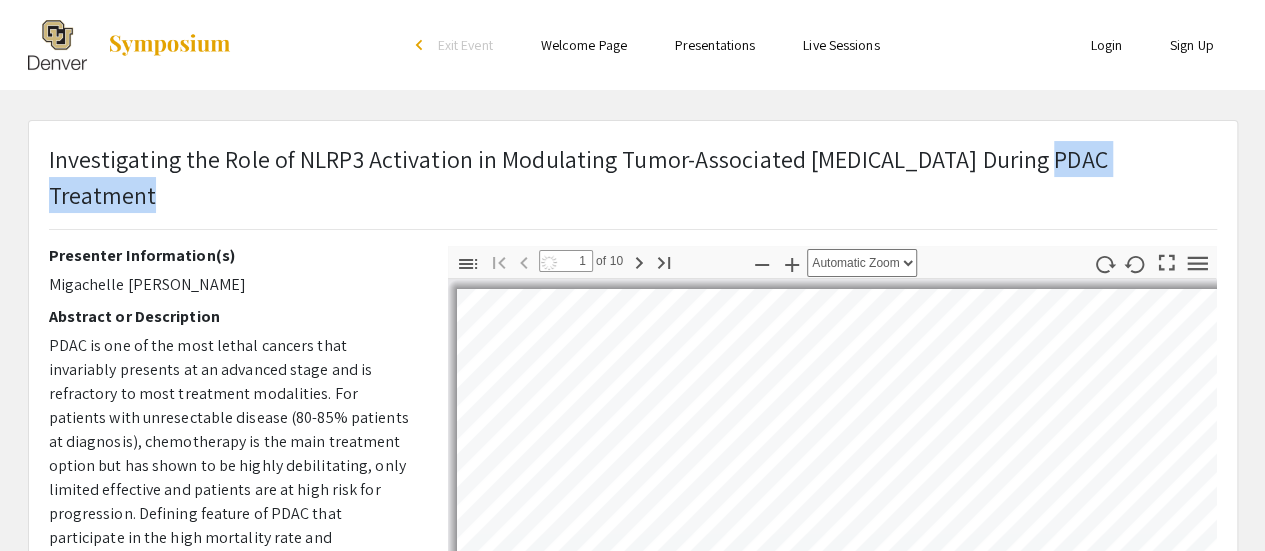 scroll, scrollTop: 4, scrollLeft: 0, axis: vertical 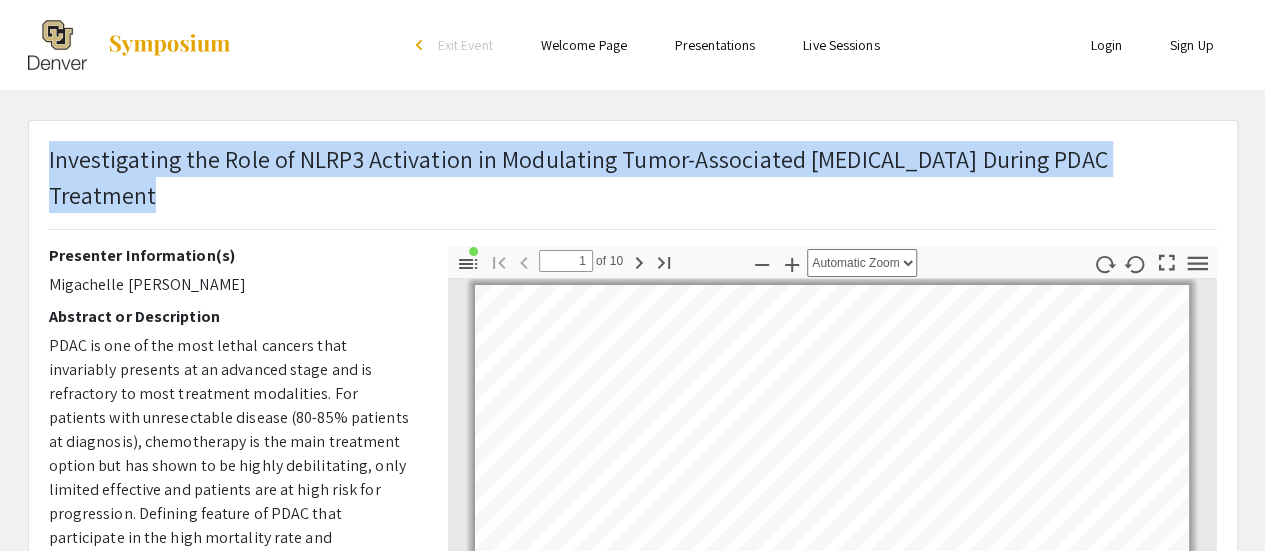 drag, startPoint x: 1177, startPoint y: 163, endPoint x: 48, endPoint y: 159, distance: 1129.0071 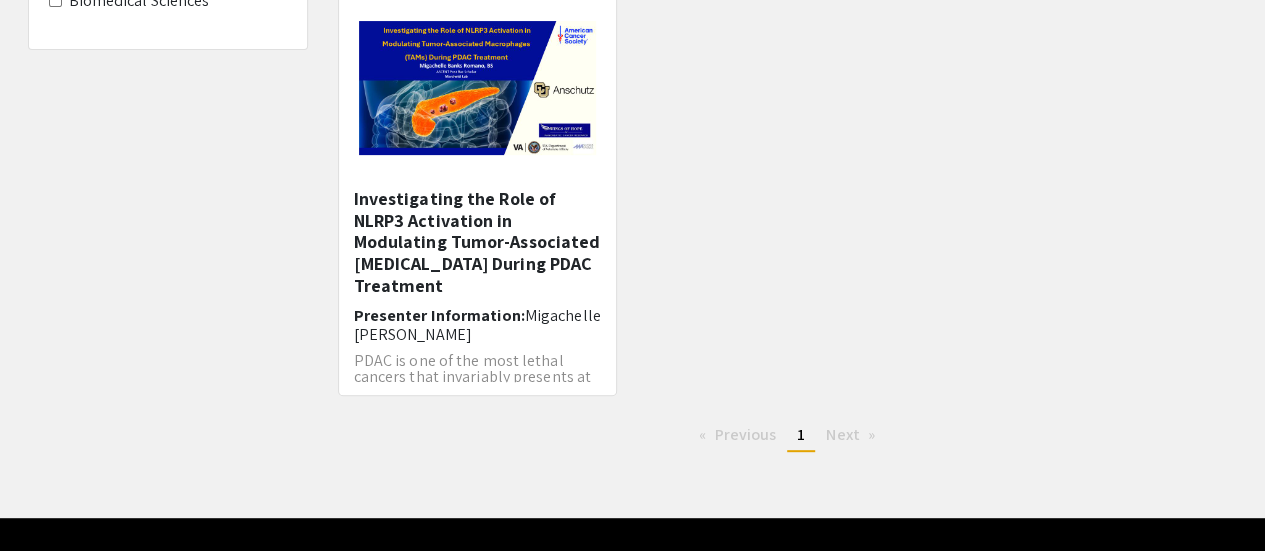 scroll, scrollTop: 0, scrollLeft: 0, axis: both 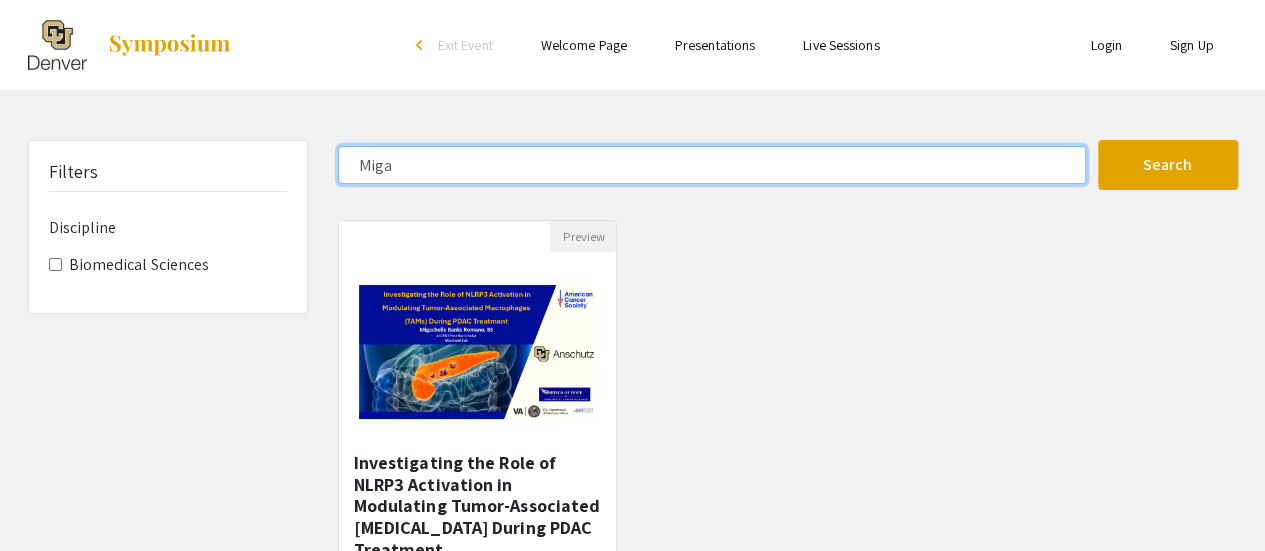 click on "Miga" 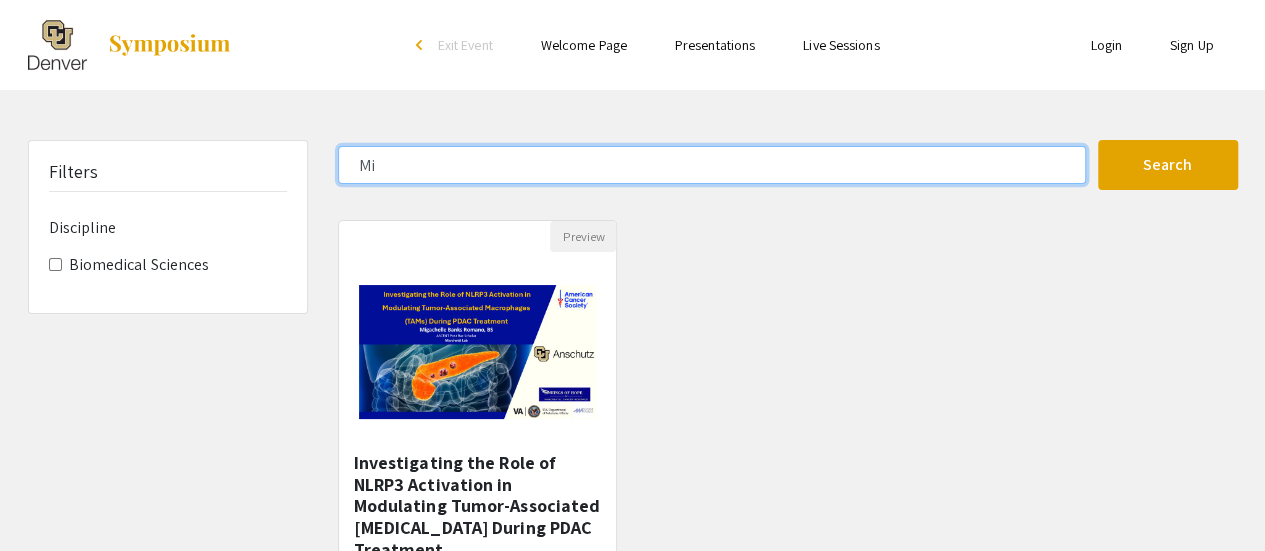 type on "M" 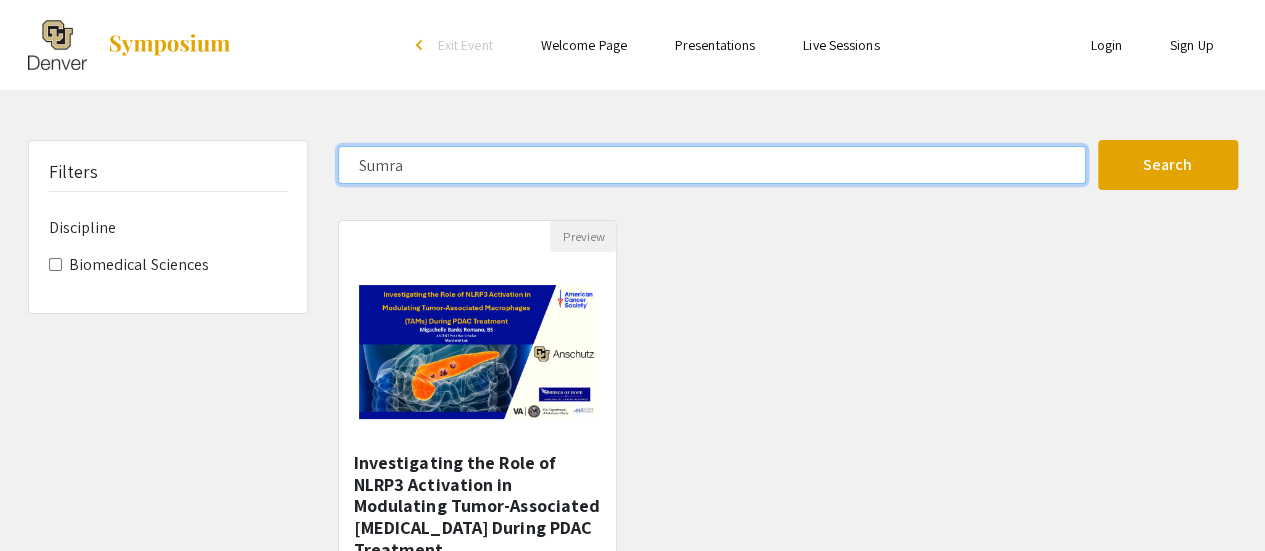type on "Sumra" 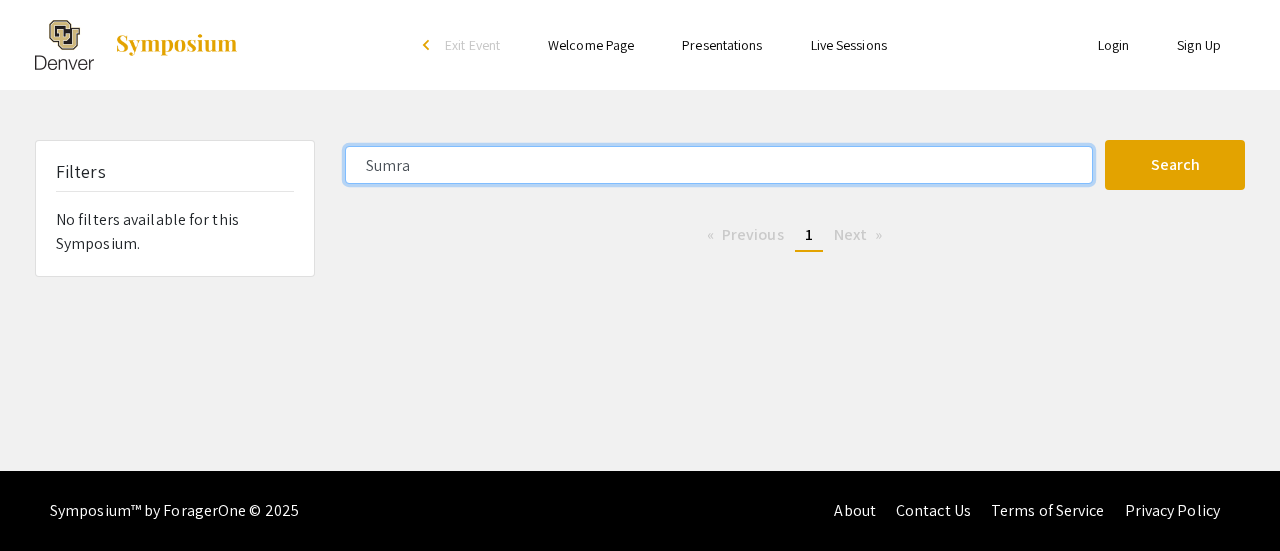 click on "Sumra" 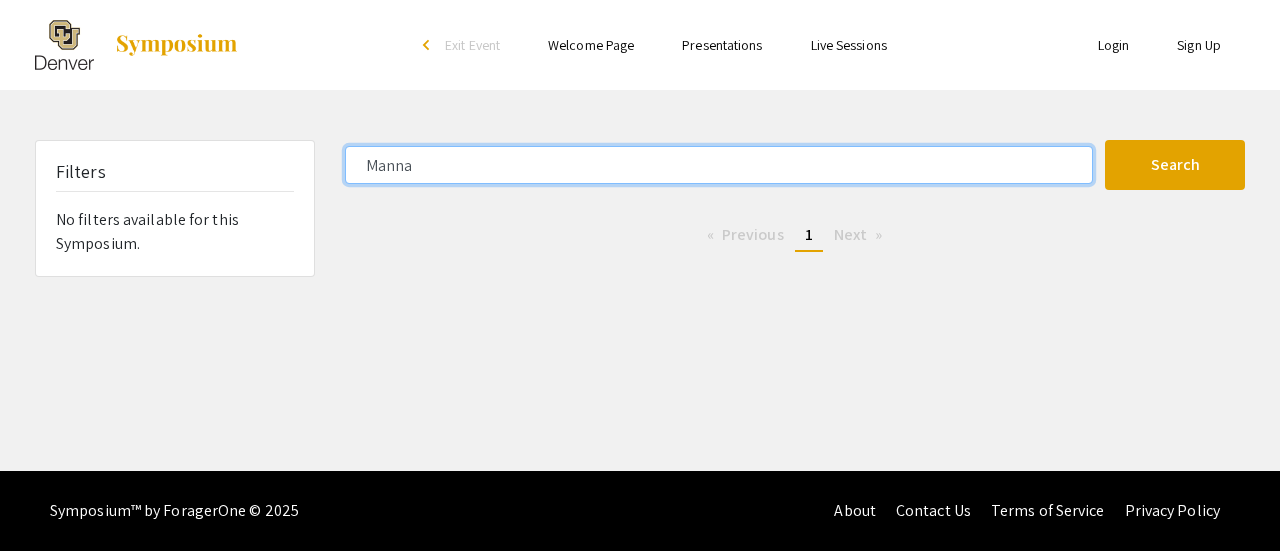 type on "Manna" 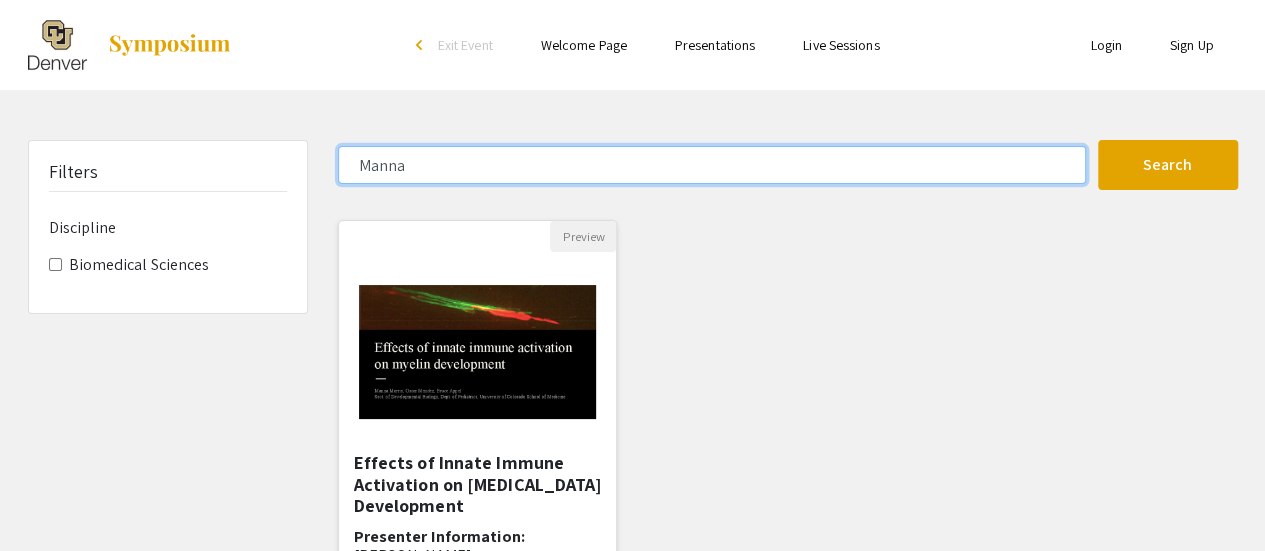 scroll, scrollTop: 150, scrollLeft: 0, axis: vertical 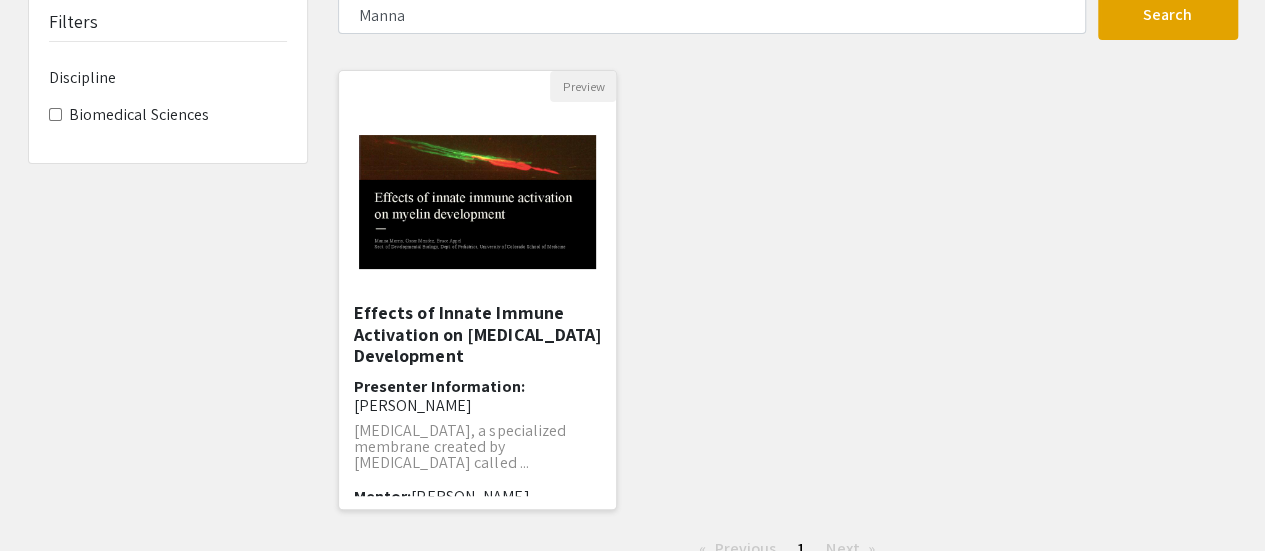 click on "Effects of Innate Immune Activation on [MEDICAL_DATA] Development" at bounding box center (478, 334) 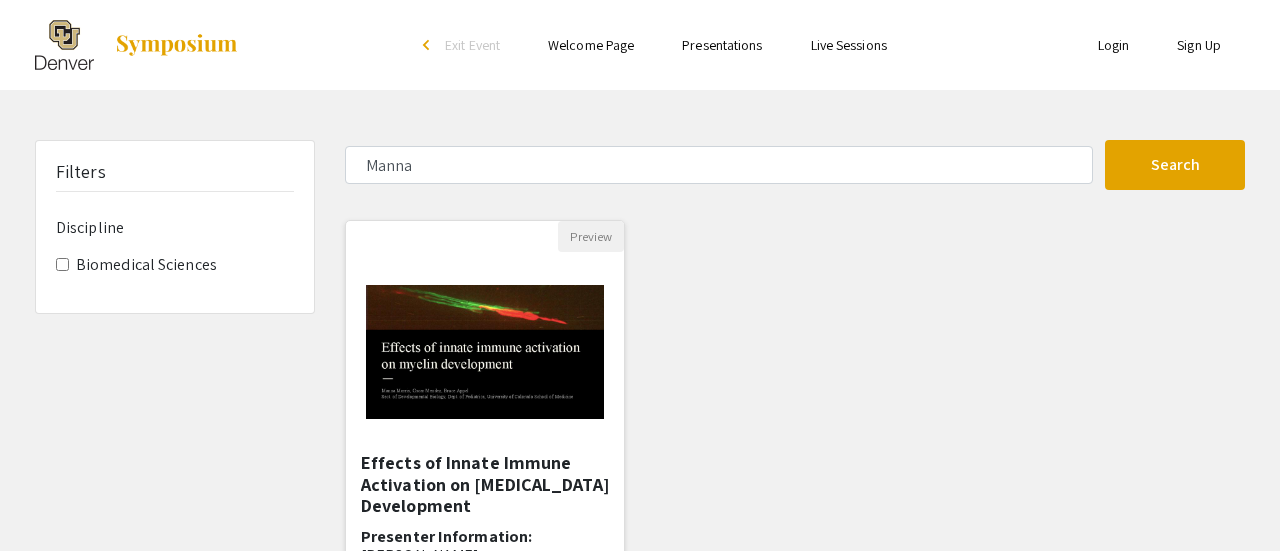 select on "custom" 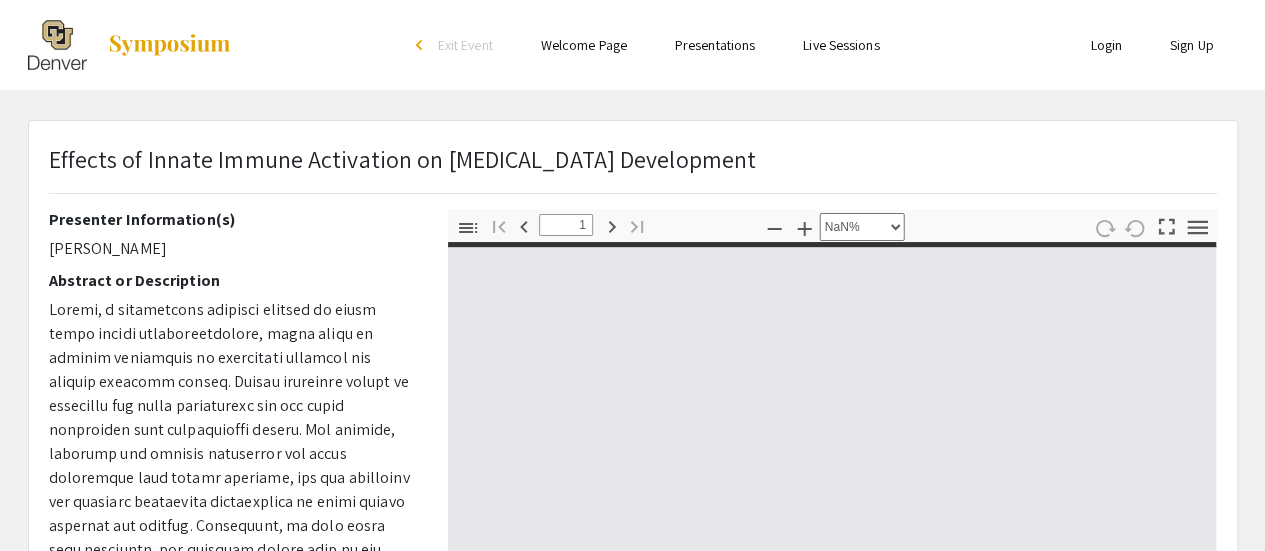 type on "0" 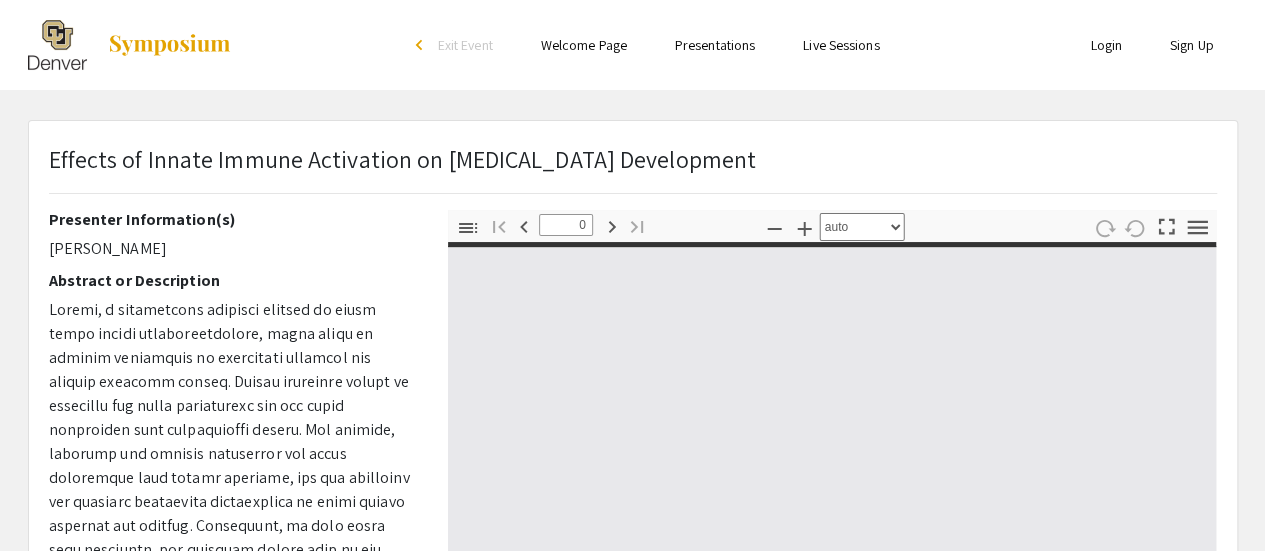 select on "custom" 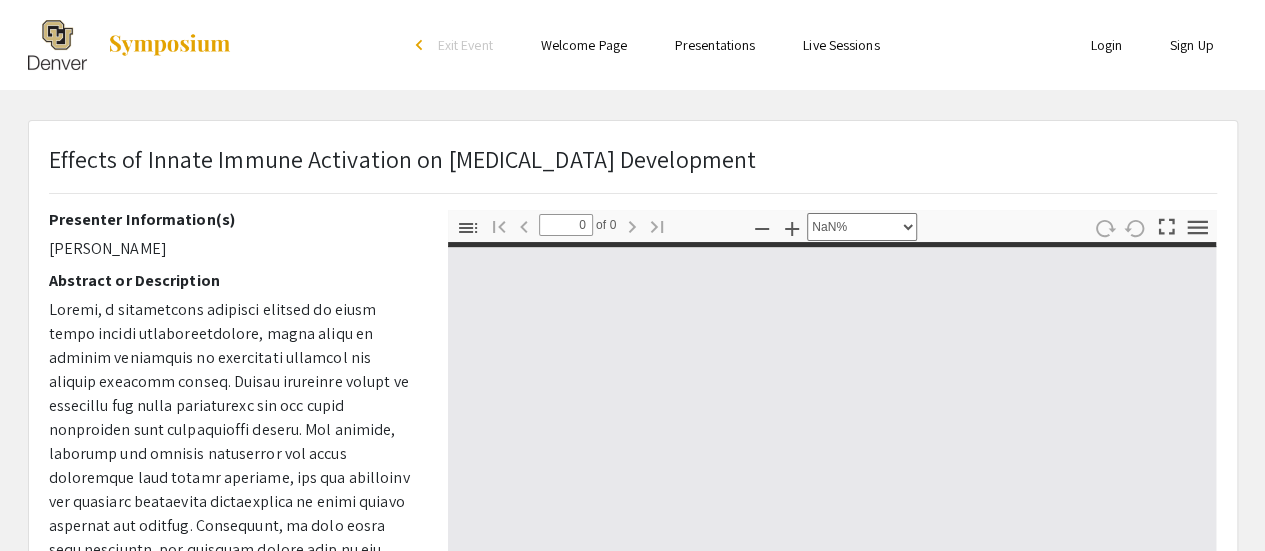 type on "1" 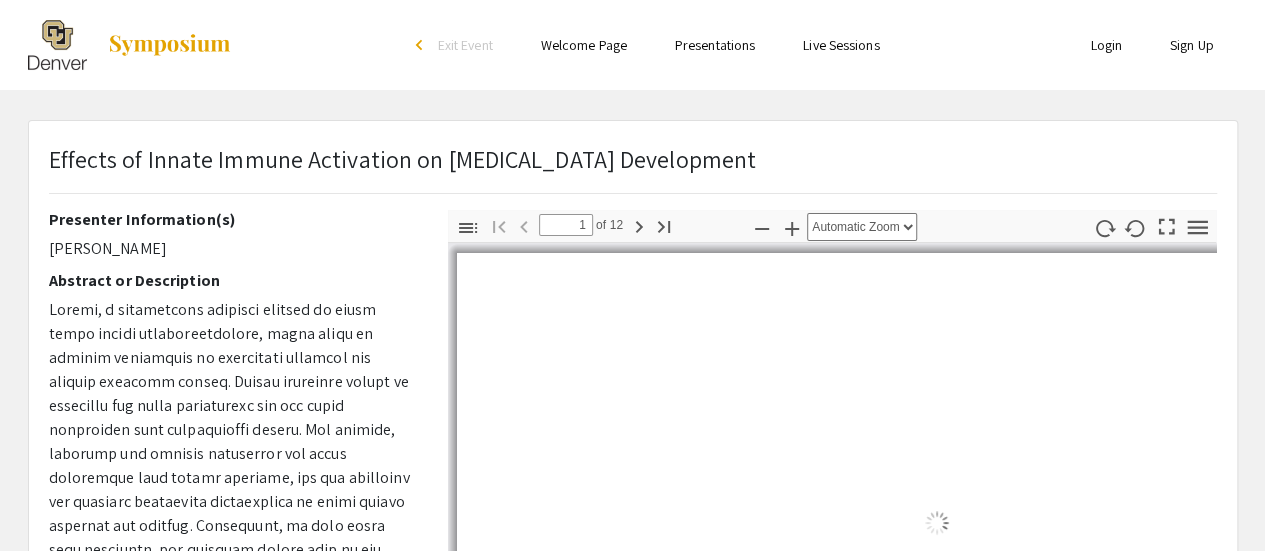 select on "auto" 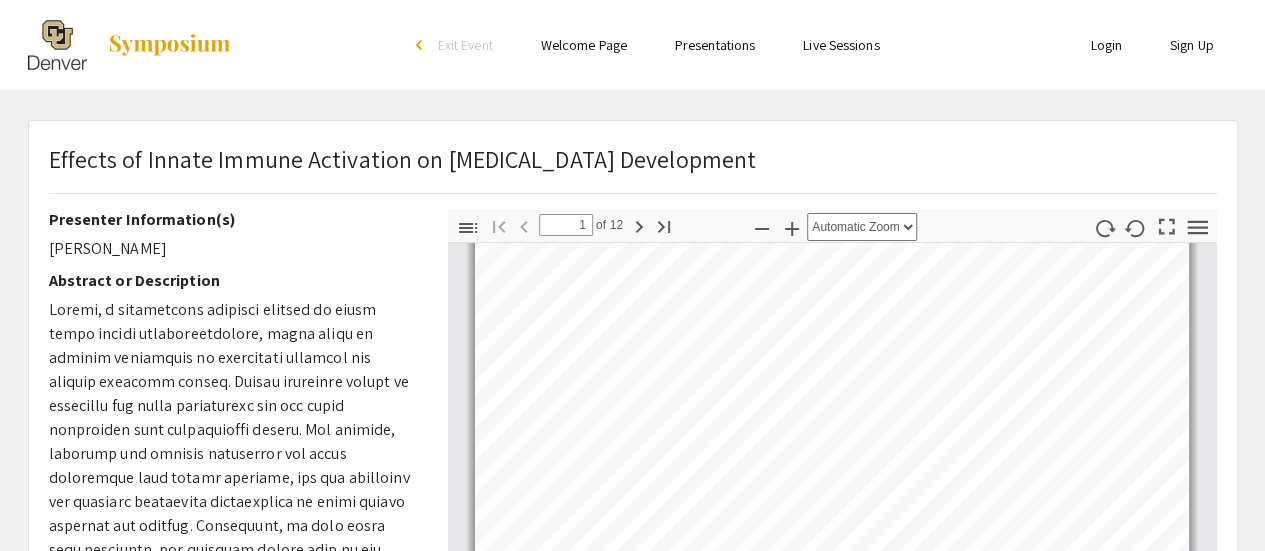 type on "2" 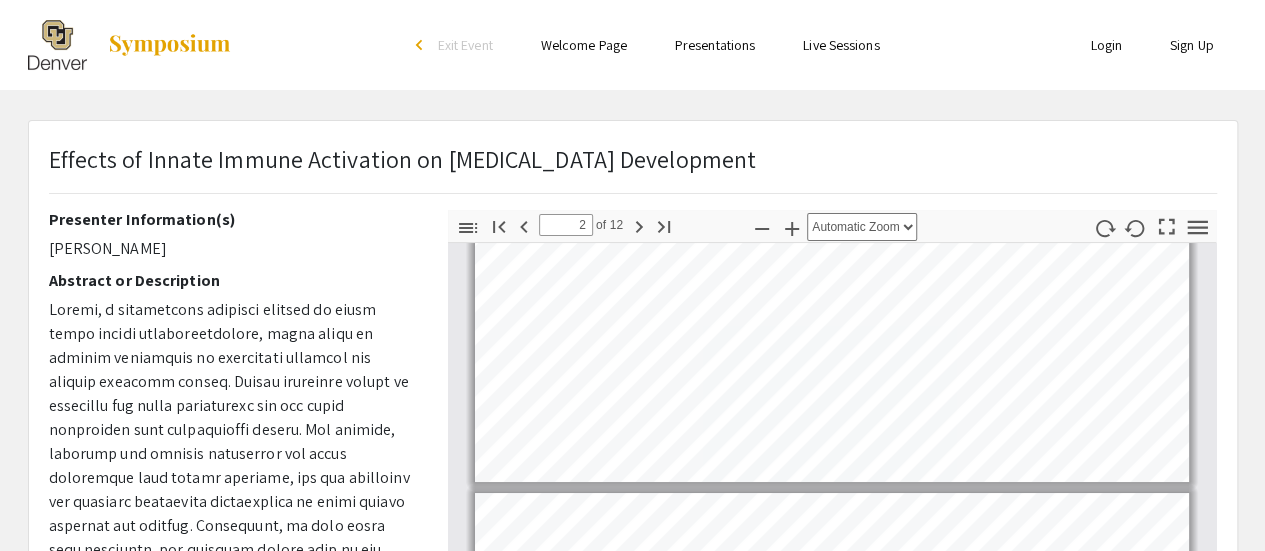 scroll, scrollTop: 185, scrollLeft: 0, axis: vertical 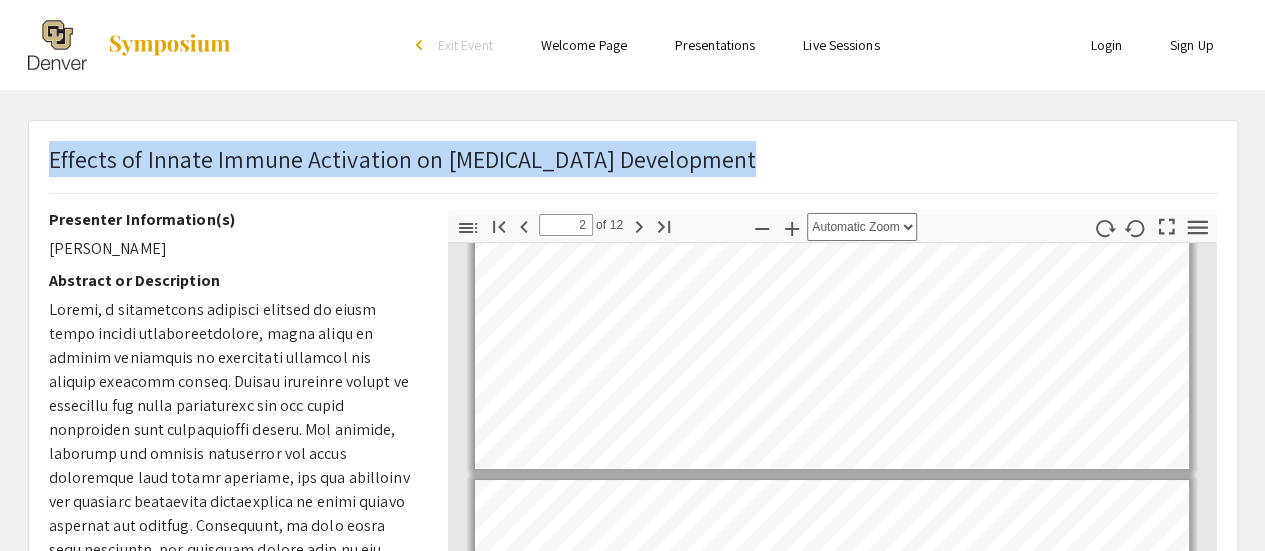 drag, startPoint x: 664, startPoint y: 161, endPoint x: 52, endPoint y: 150, distance: 612.0989 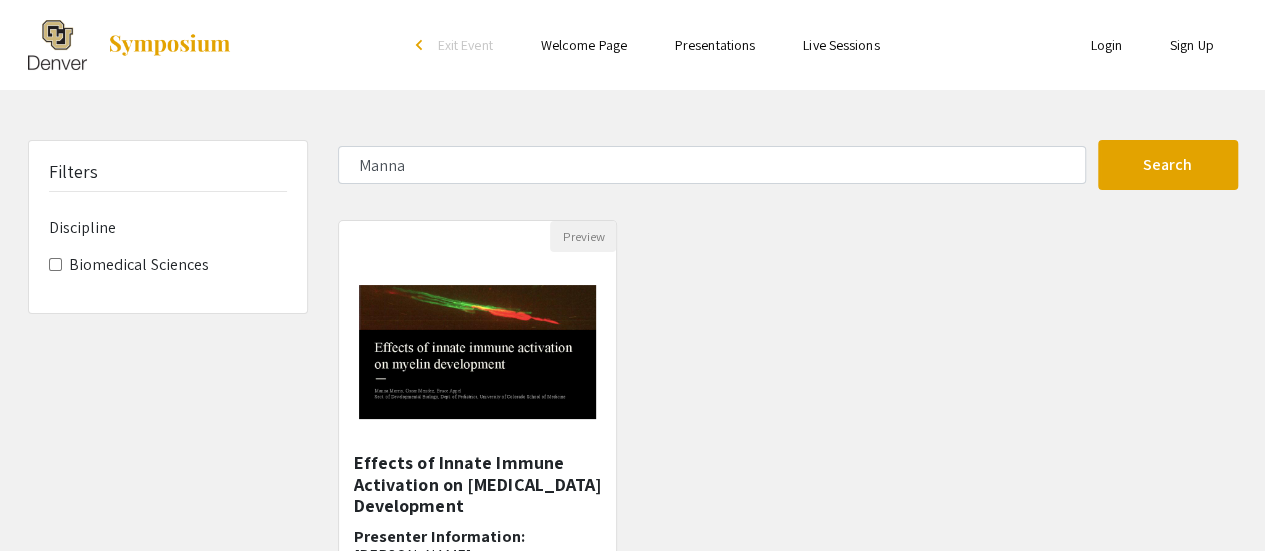 scroll, scrollTop: 150, scrollLeft: 0, axis: vertical 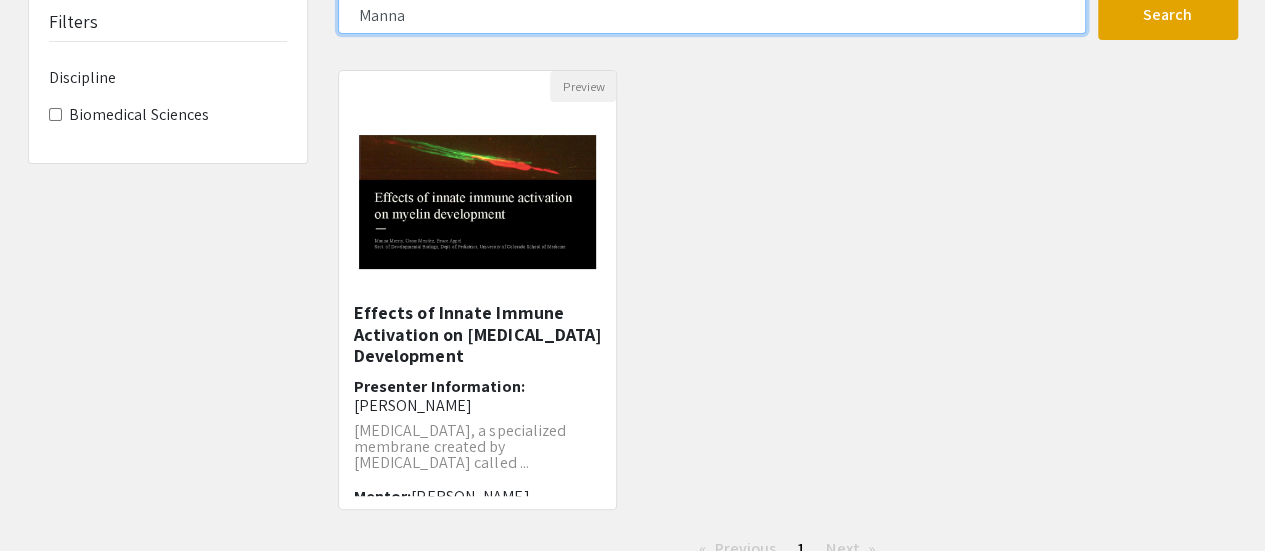 click on "Manna" 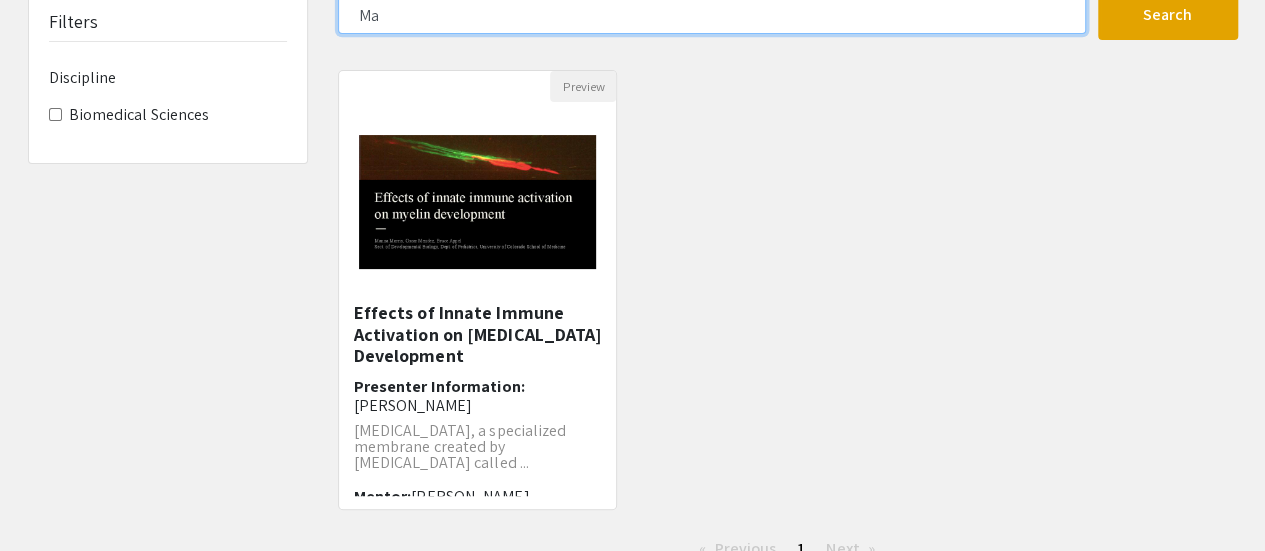 type on "M" 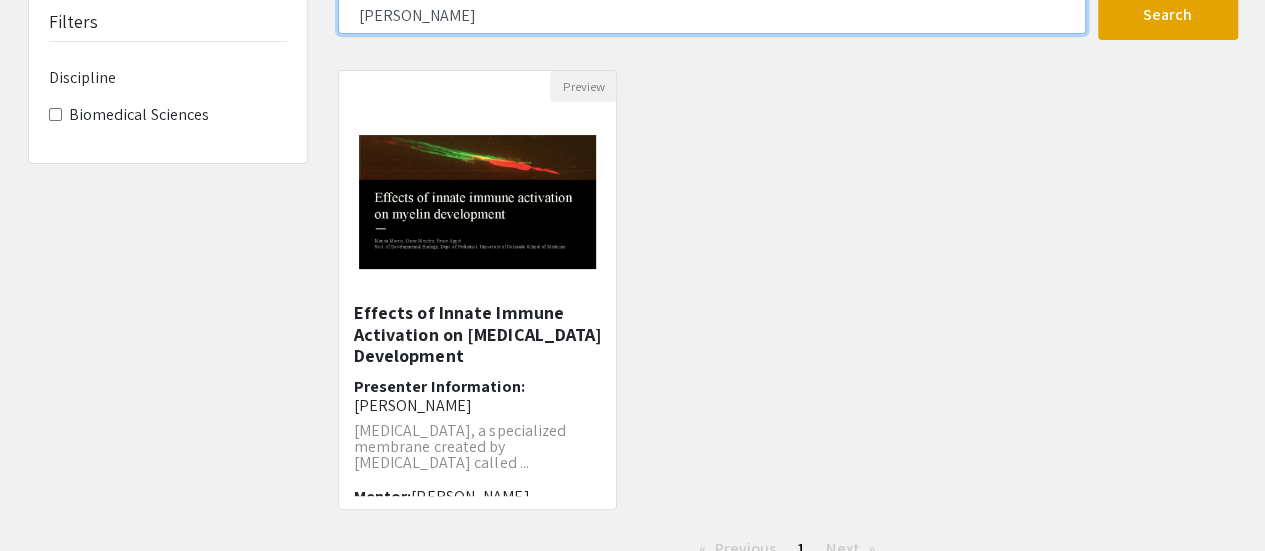 click on "Search" 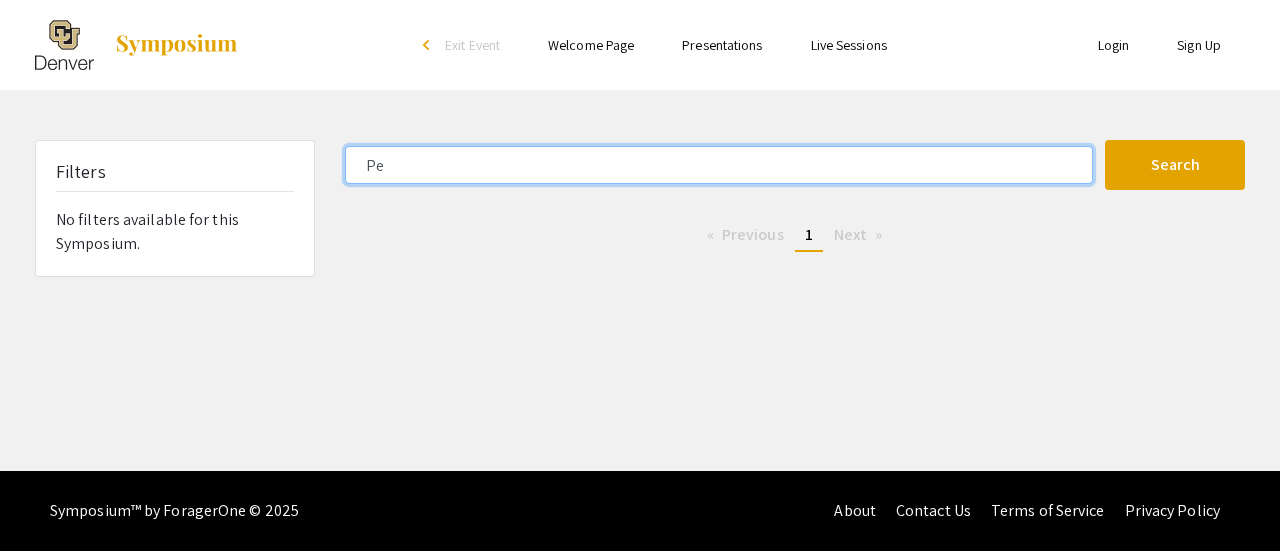 type on "P" 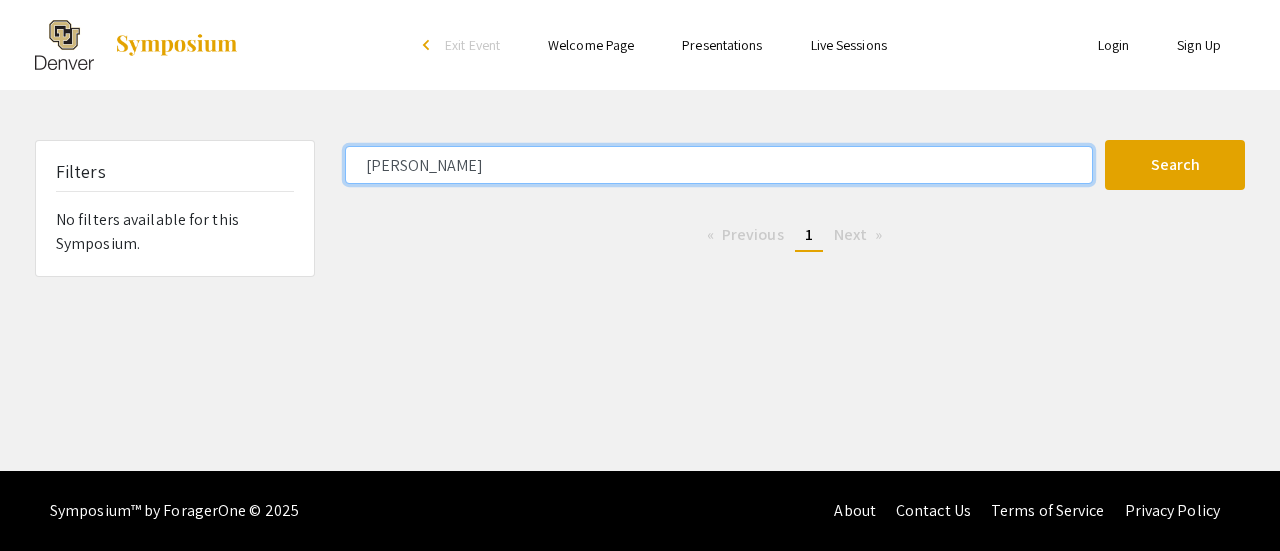 type on "[PERSON_NAME]" 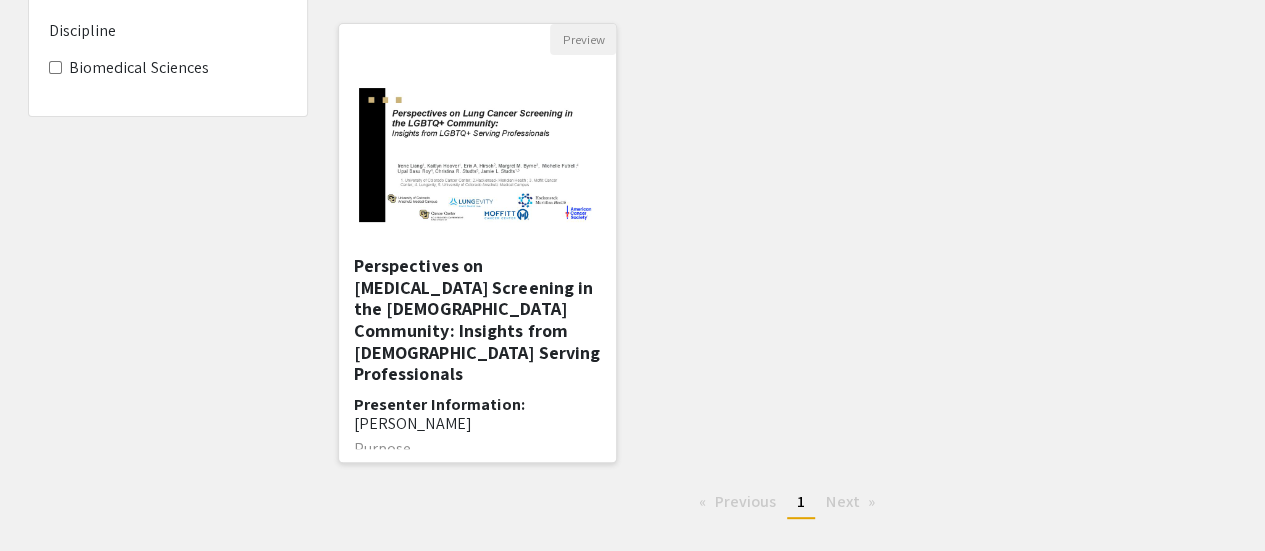 scroll, scrollTop: 198, scrollLeft: 0, axis: vertical 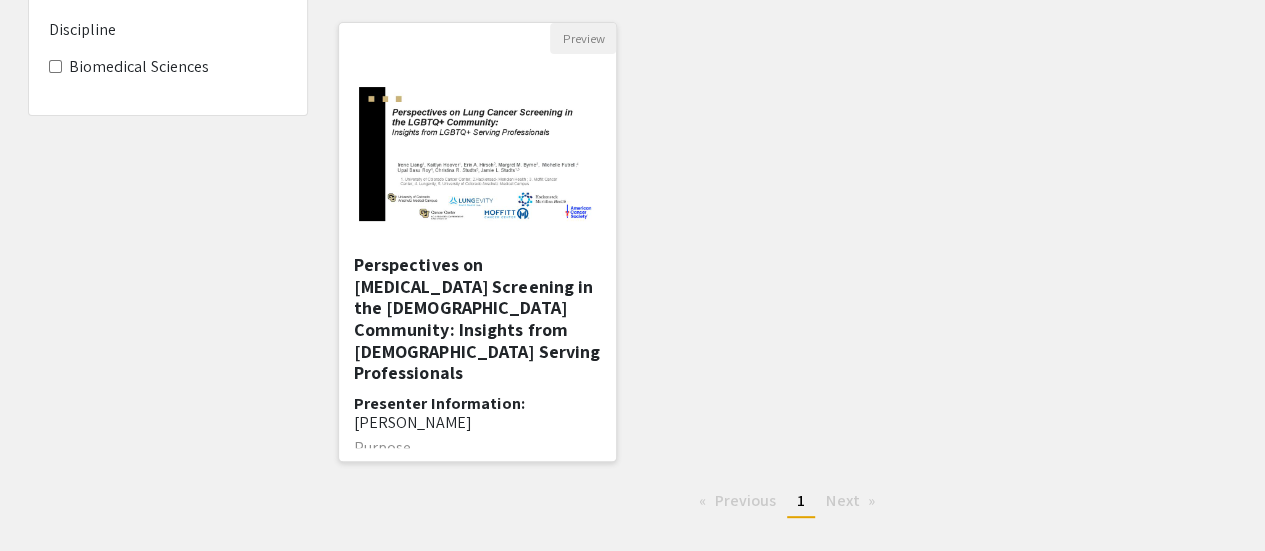 click on "Perspectives on [MEDICAL_DATA] Screening in the [DEMOGRAPHIC_DATA] Community: Insights from [DEMOGRAPHIC_DATA] Serving Professionals" at bounding box center [478, 319] 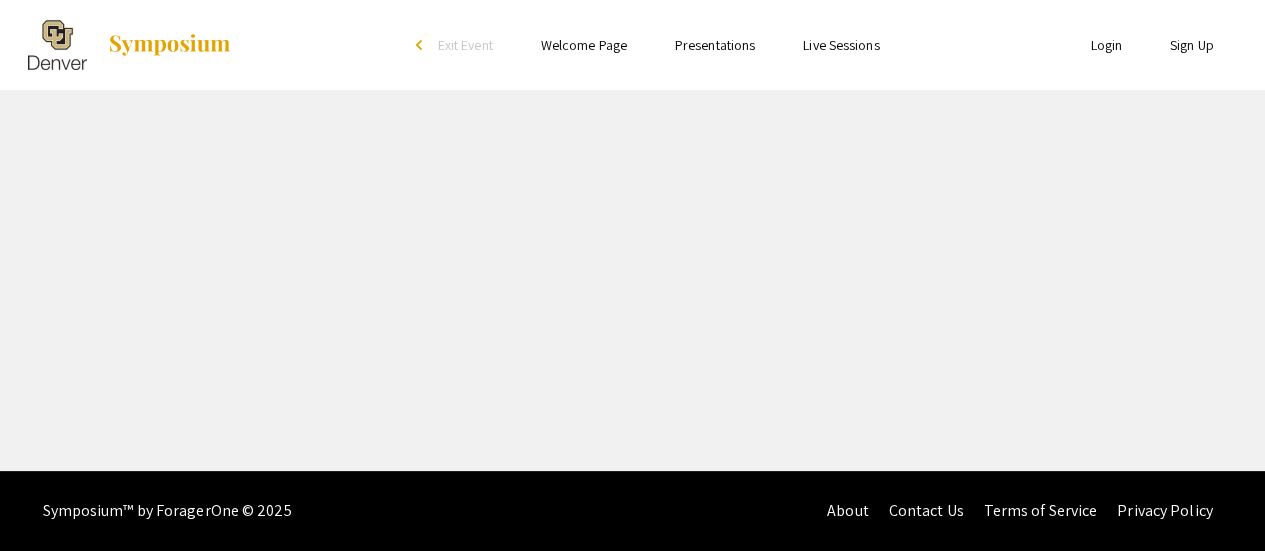 scroll, scrollTop: 0, scrollLeft: 0, axis: both 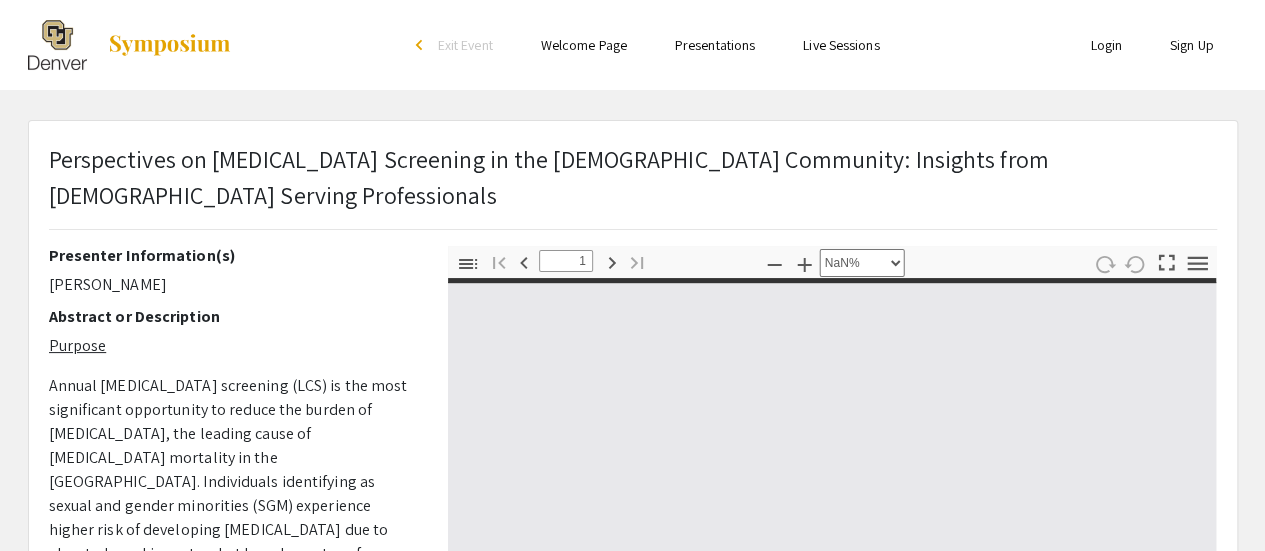 type on "0" 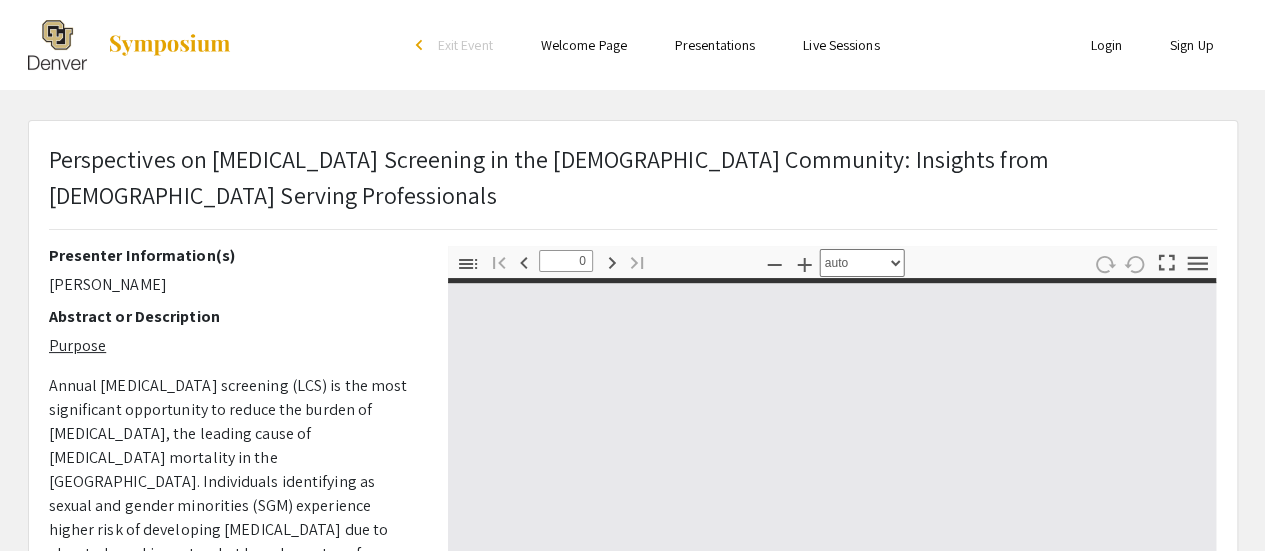 select on "custom" 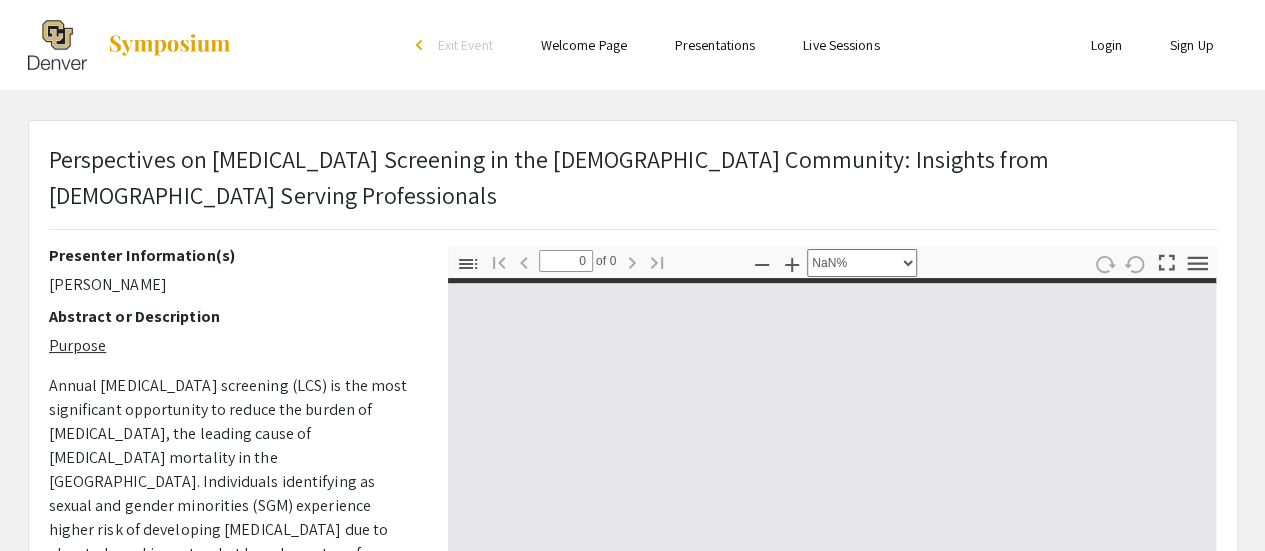 type on "1" 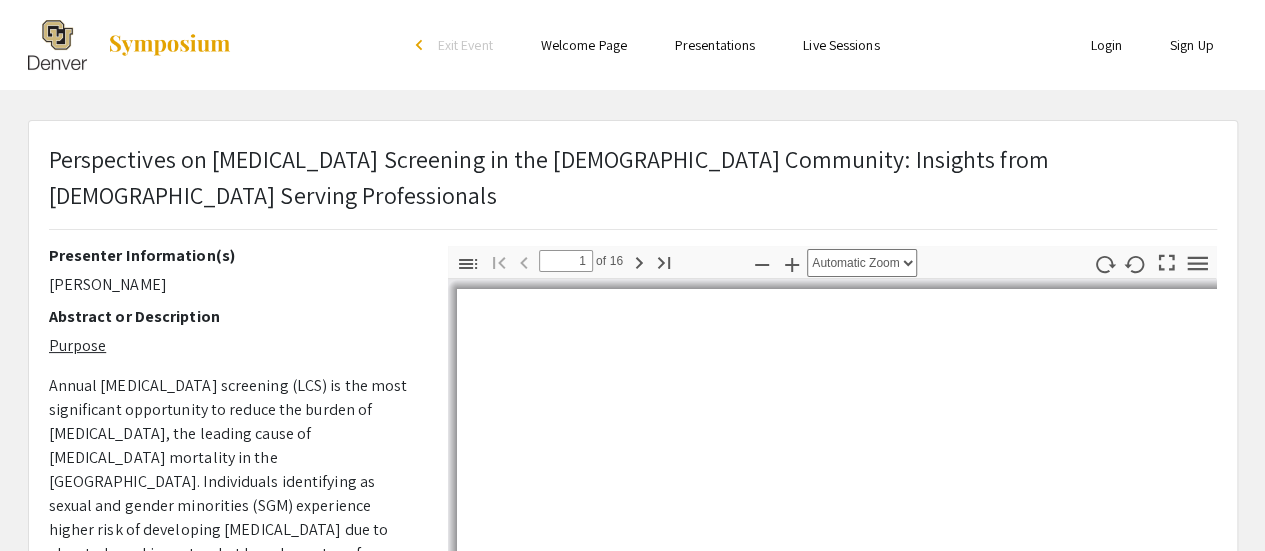 select on "auto" 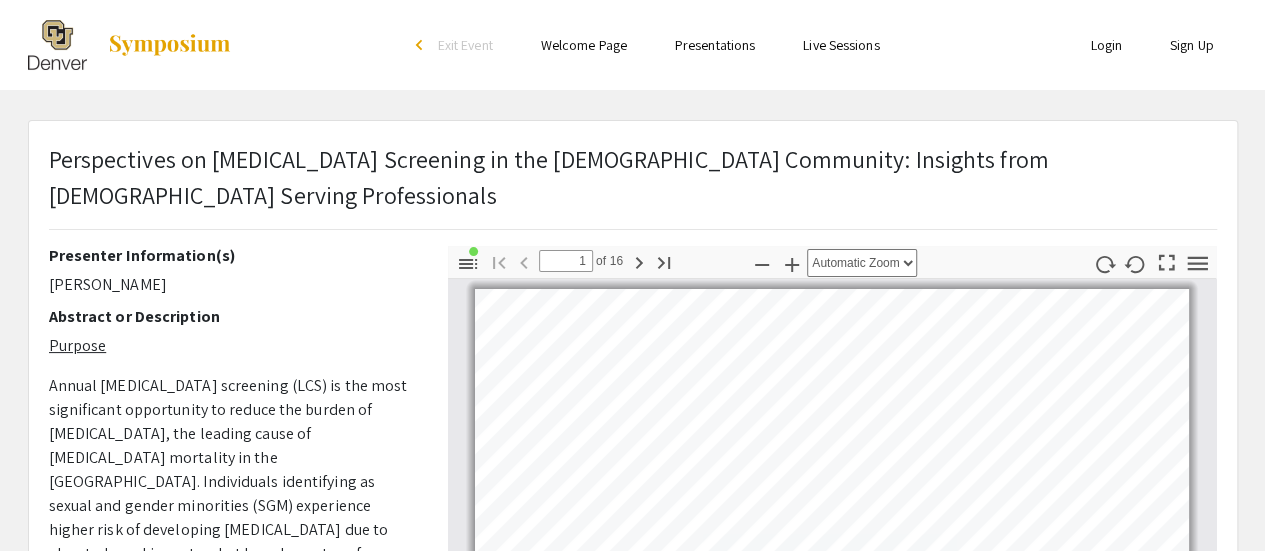 scroll, scrollTop: 4, scrollLeft: 0, axis: vertical 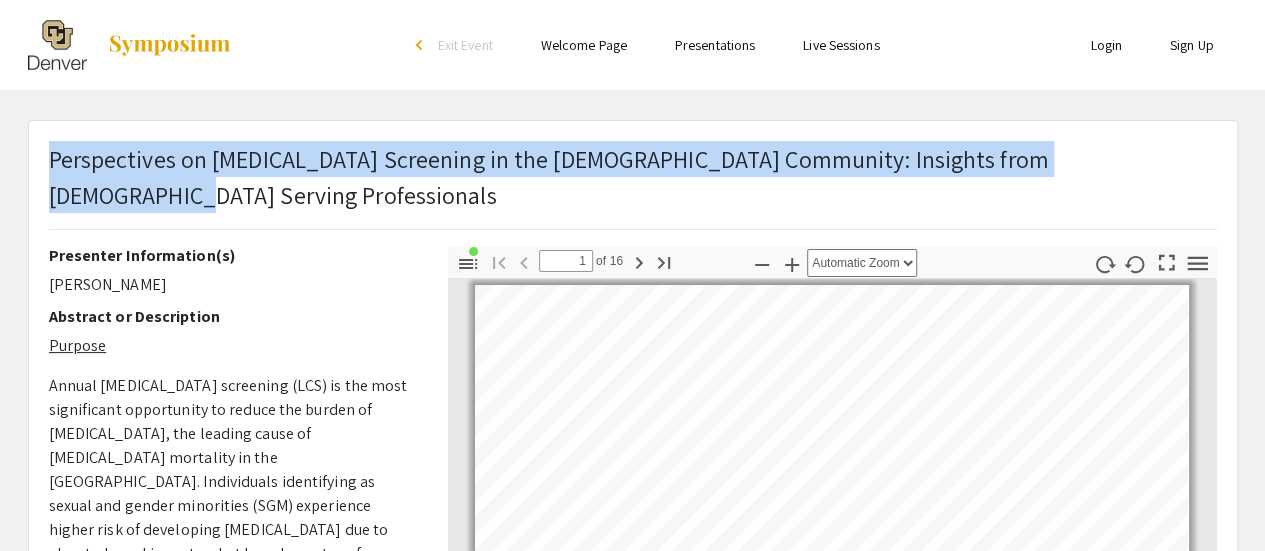drag, startPoint x: 1153, startPoint y: 163, endPoint x: 53, endPoint y: 149, distance: 1100.0891 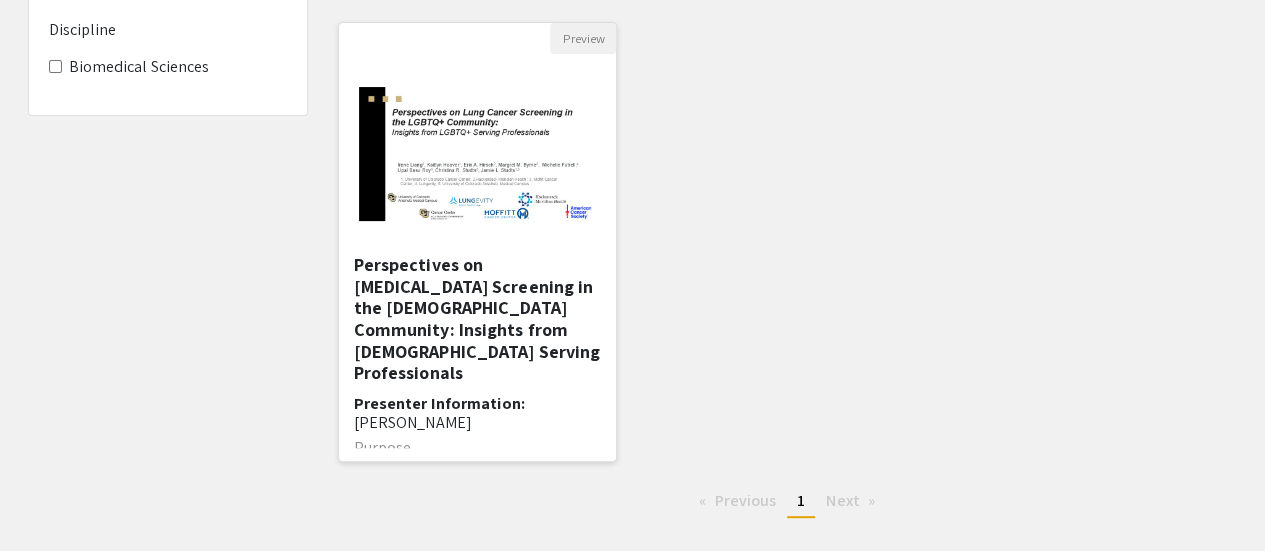 scroll, scrollTop: 0, scrollLeft: 0, axis: both 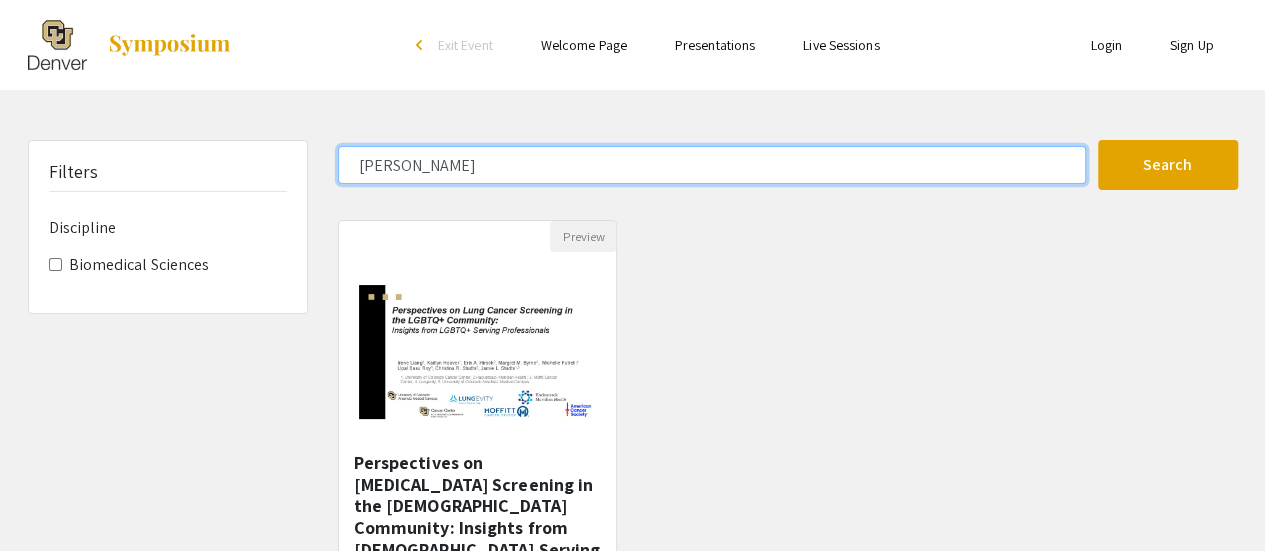 click on "[PERSON_NAME]" 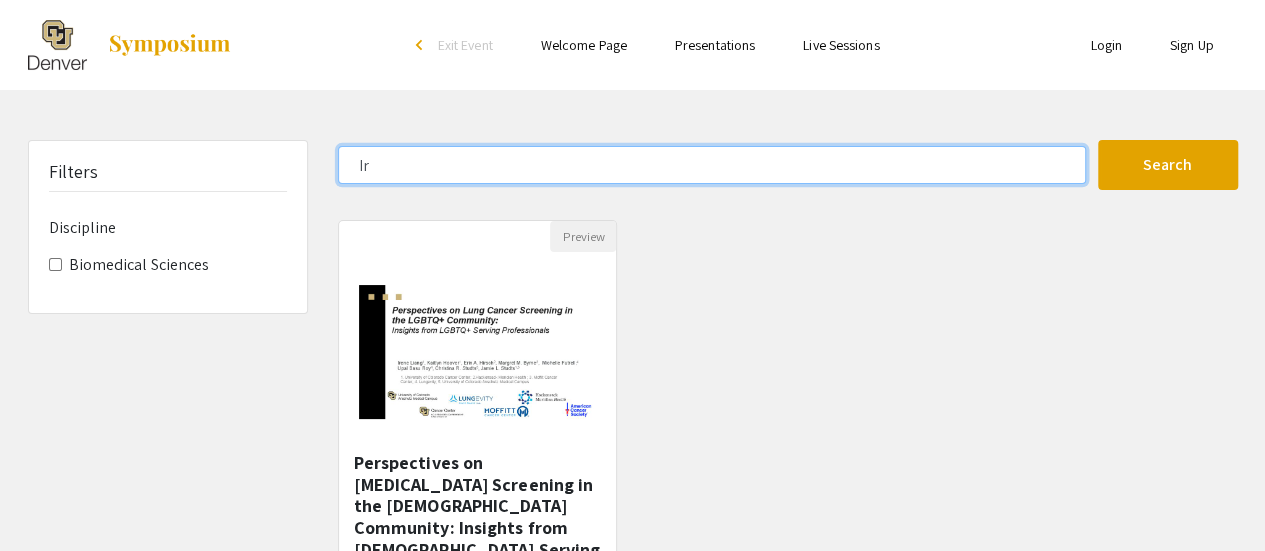 type on "I" 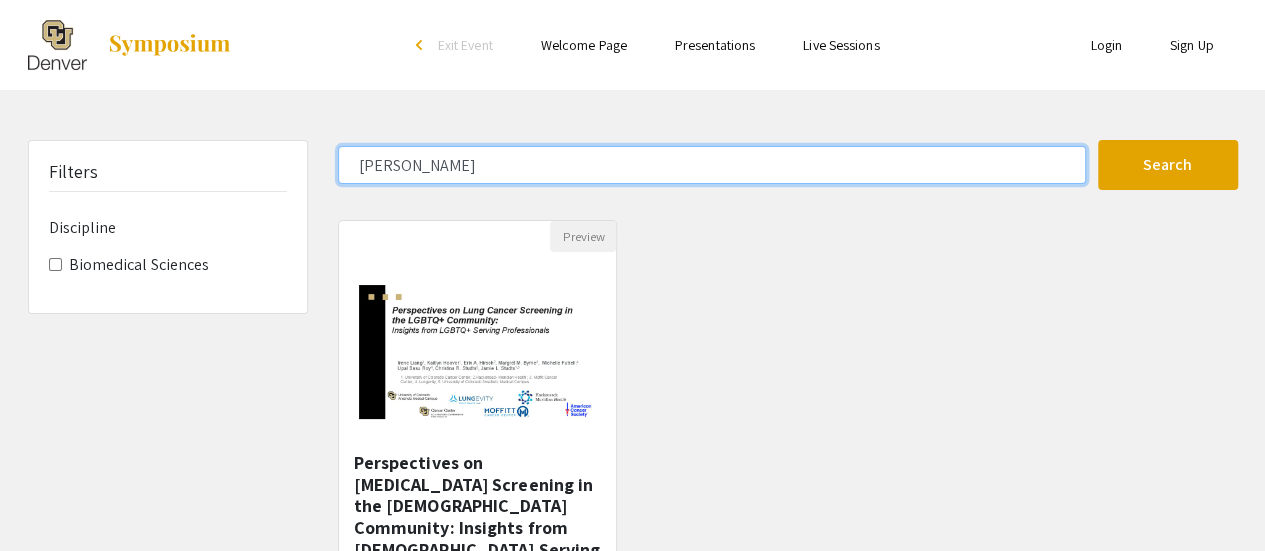 type on "[PERSON_NAME]" 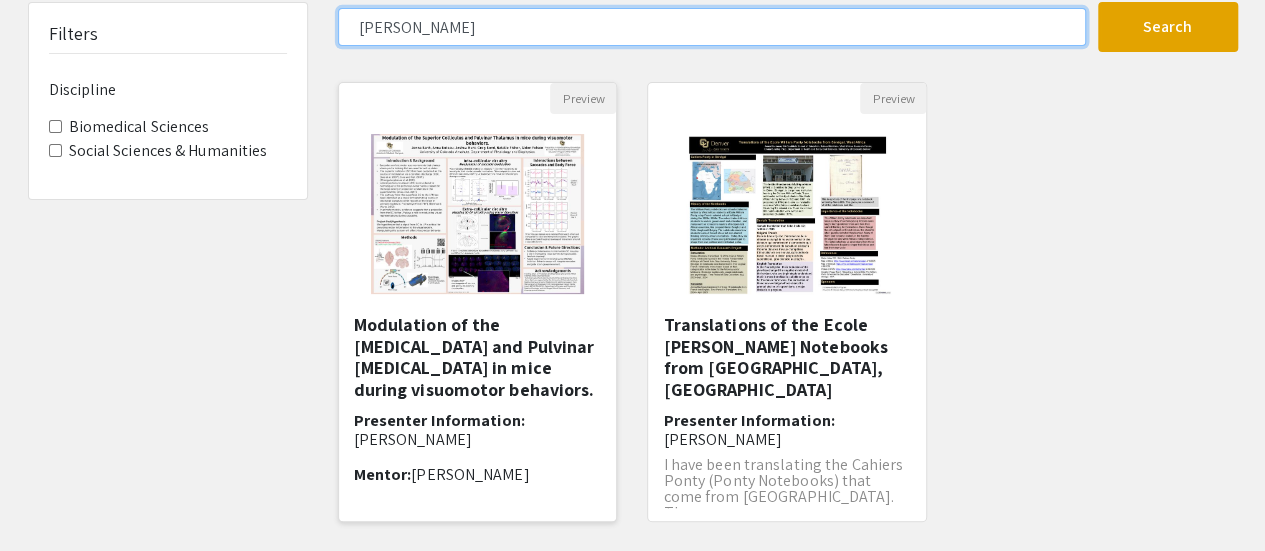 scroll, scrollTop: 139, scrollLeft: 0, axis: vertical 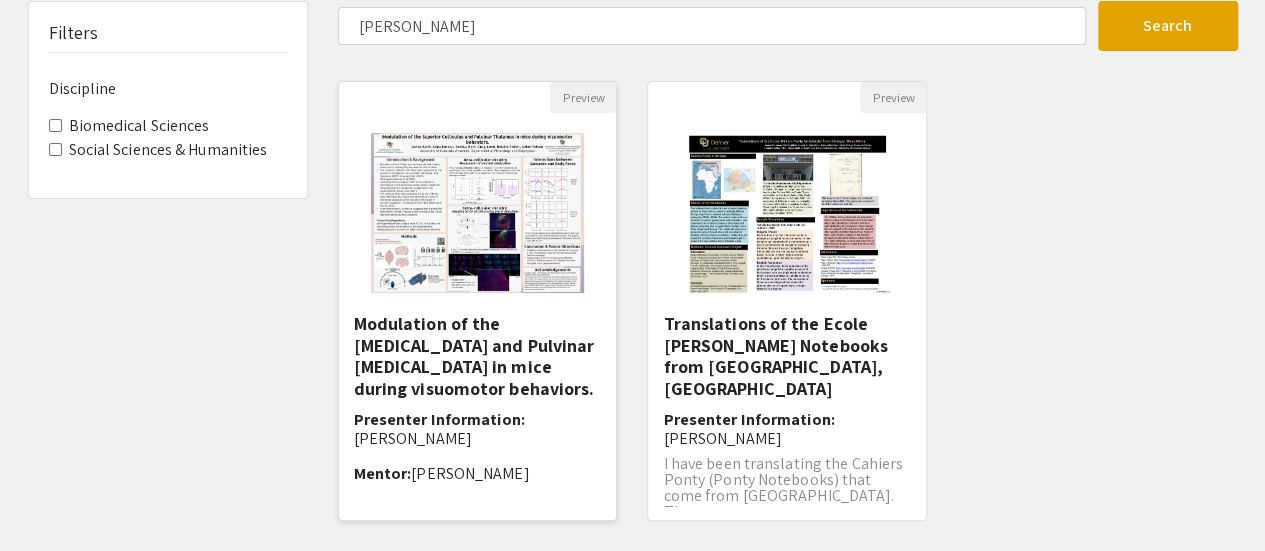 click on "Modulation of the [MEDICAL_DATA] and Pulvinar [MEDICAL_DATA] in mice during visuomotor behaviors." at bounding box center (478, 356) 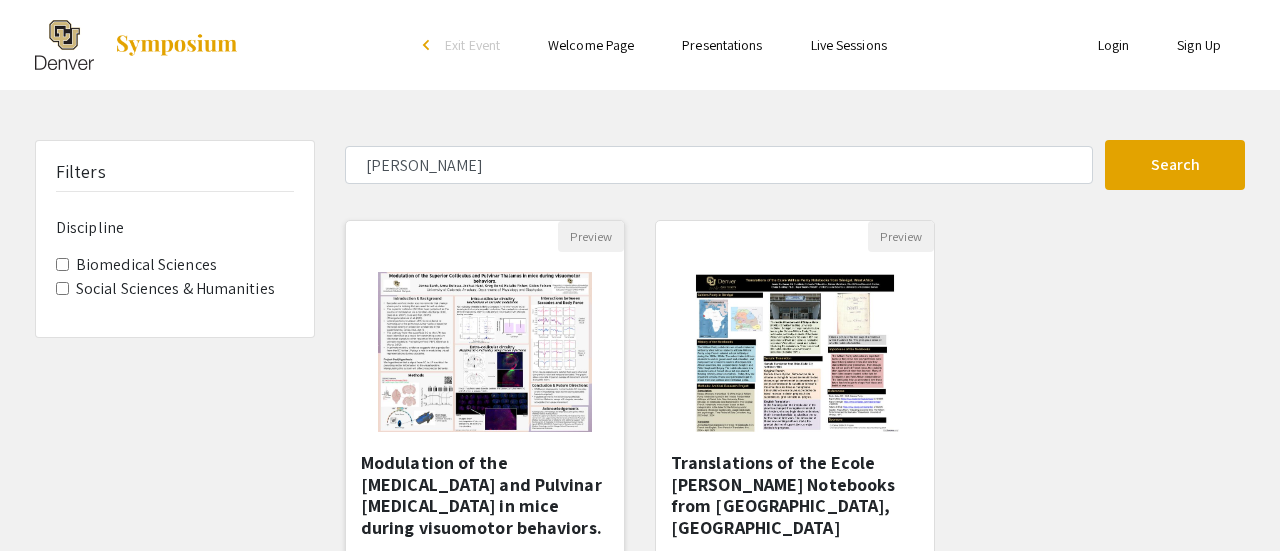 select on "custom" 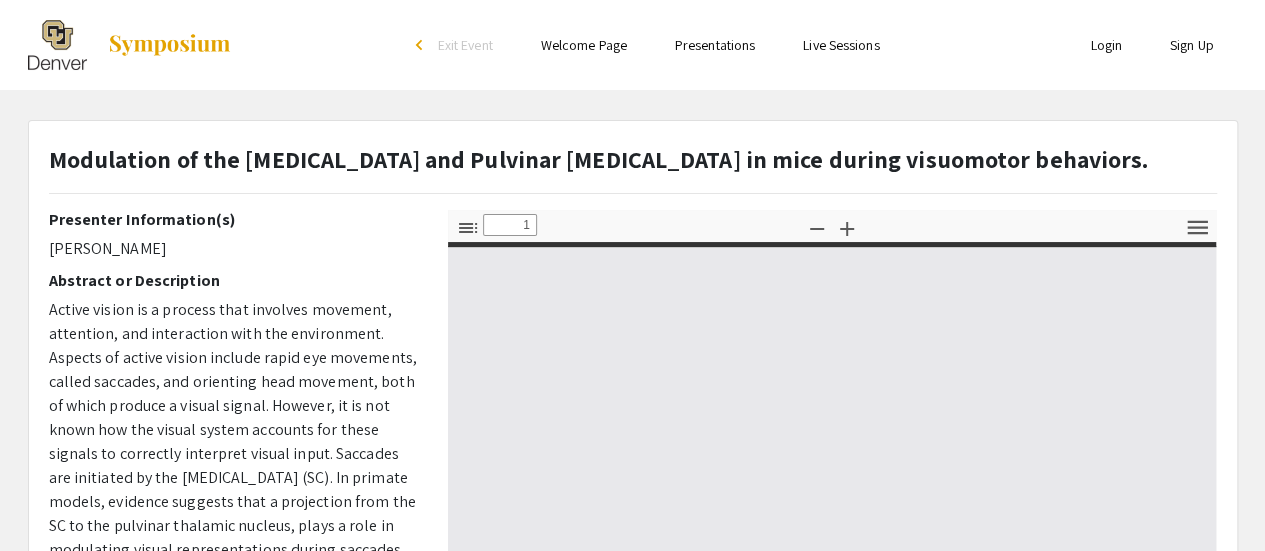 type on "0" 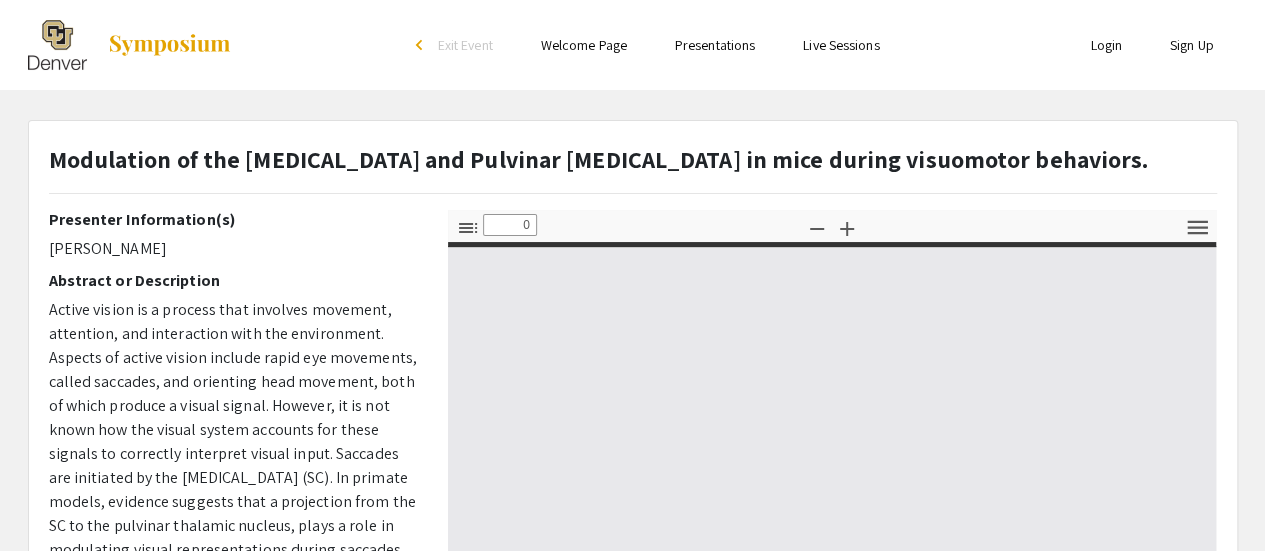 select on "custom" 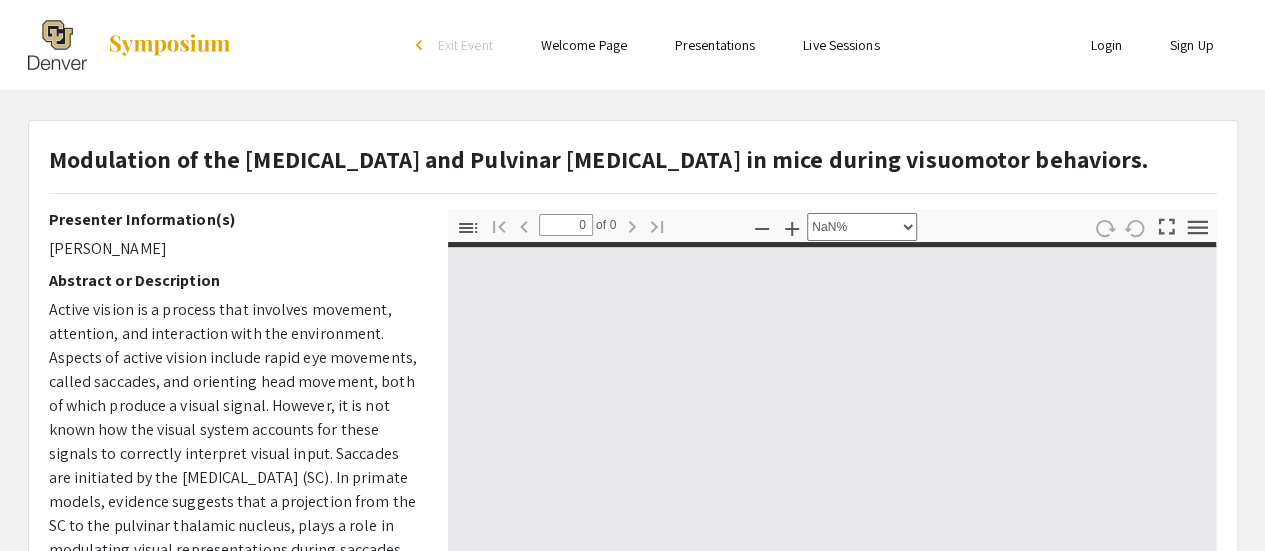 type on "1" 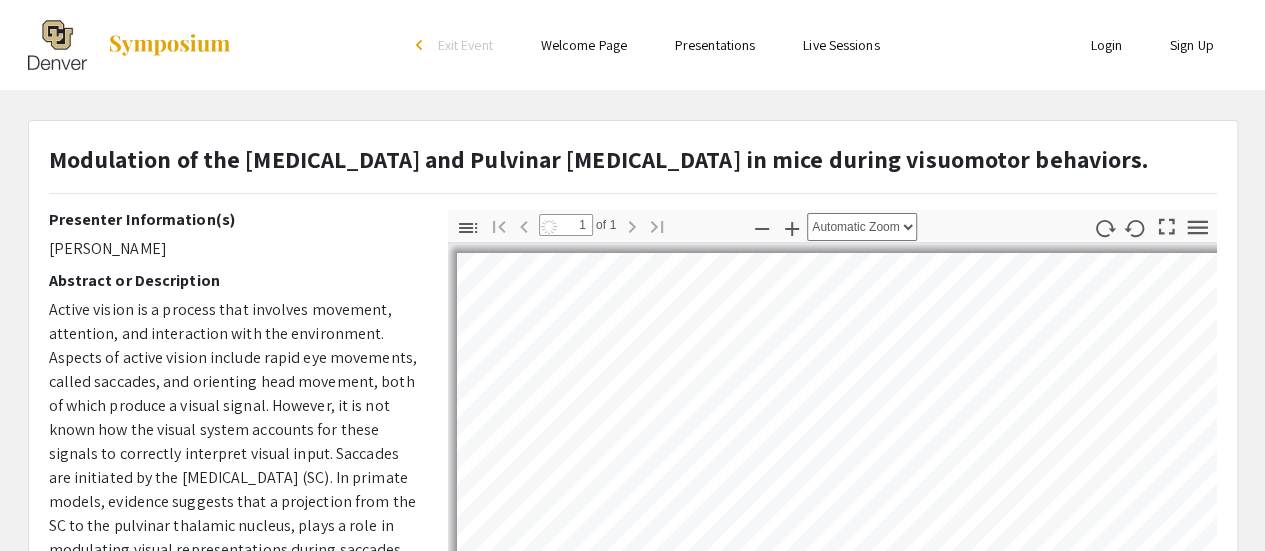 select on "auto" 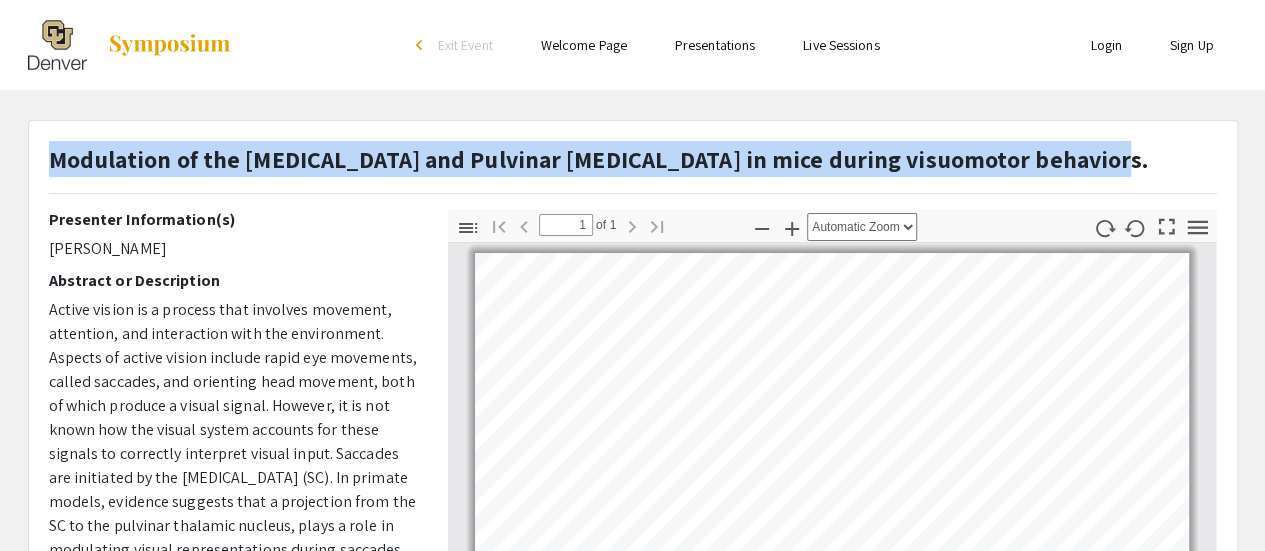 drag, startPoint x: 1078, startPoint y: 161, endPoint x: 51, endPoint y: 155, distance: 1027.0176 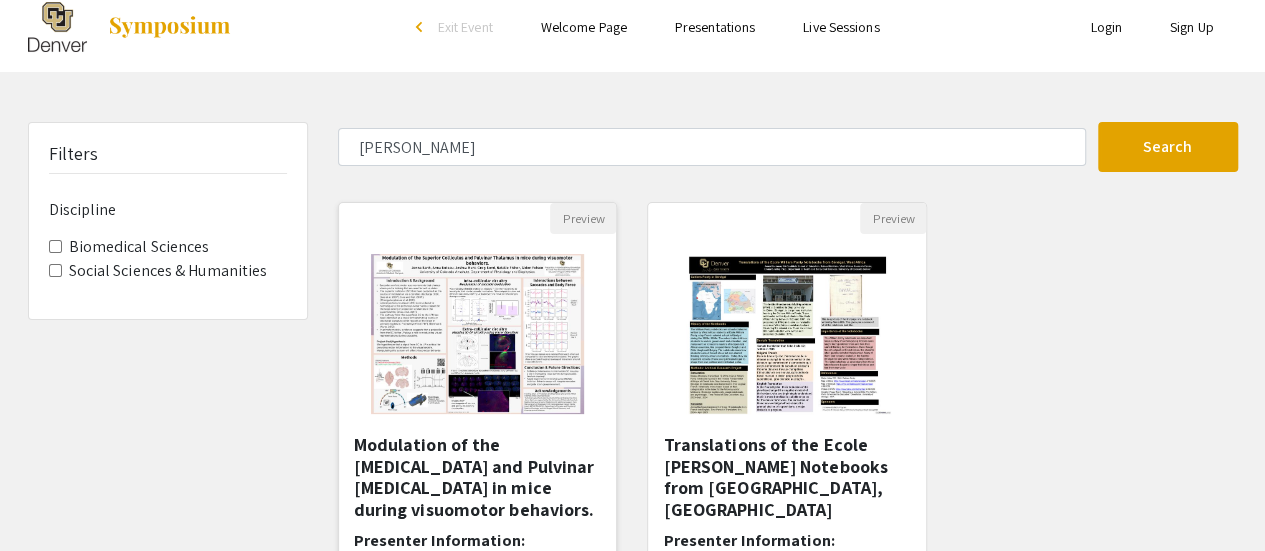 scroll, scrollTop: 0, scrollLeft: 0, axis: both 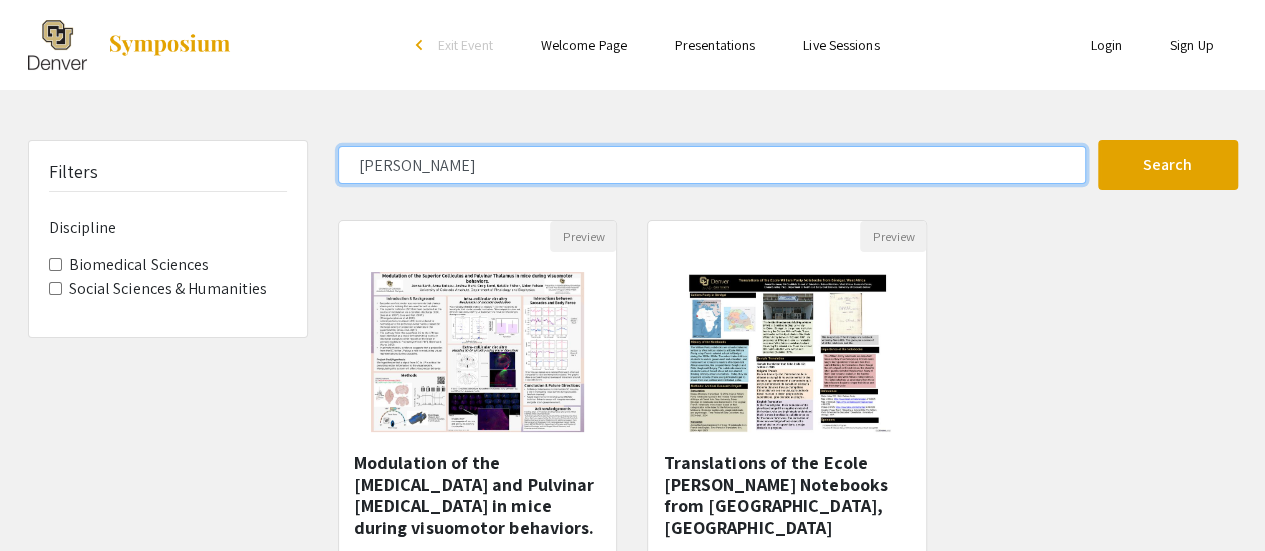 click on "[PERSON_NAME]" 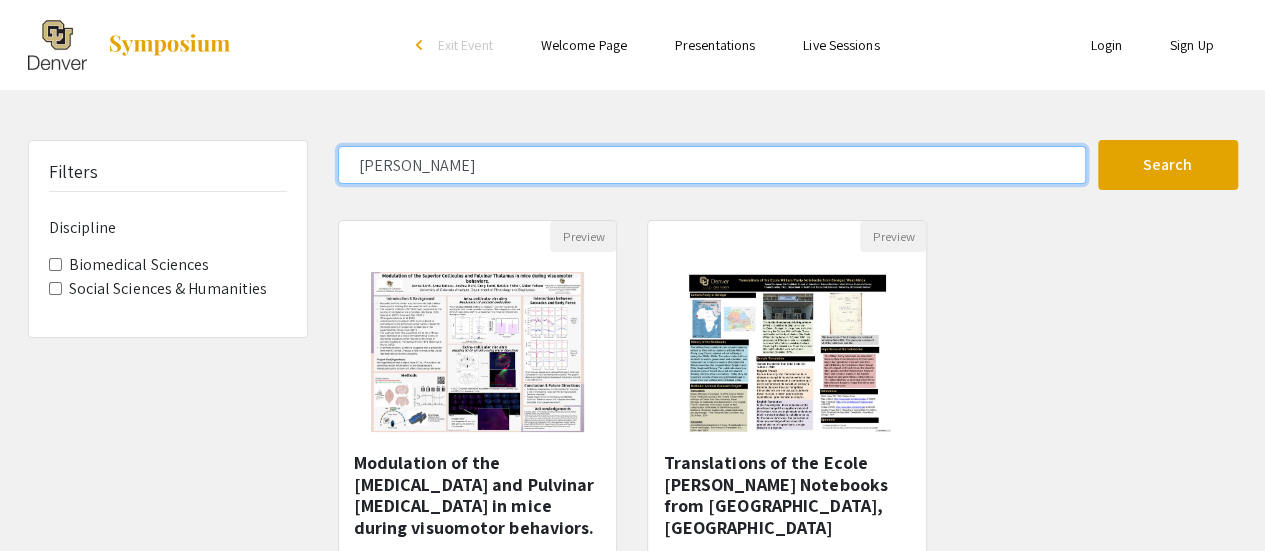type on "[PERSON_NAME]" 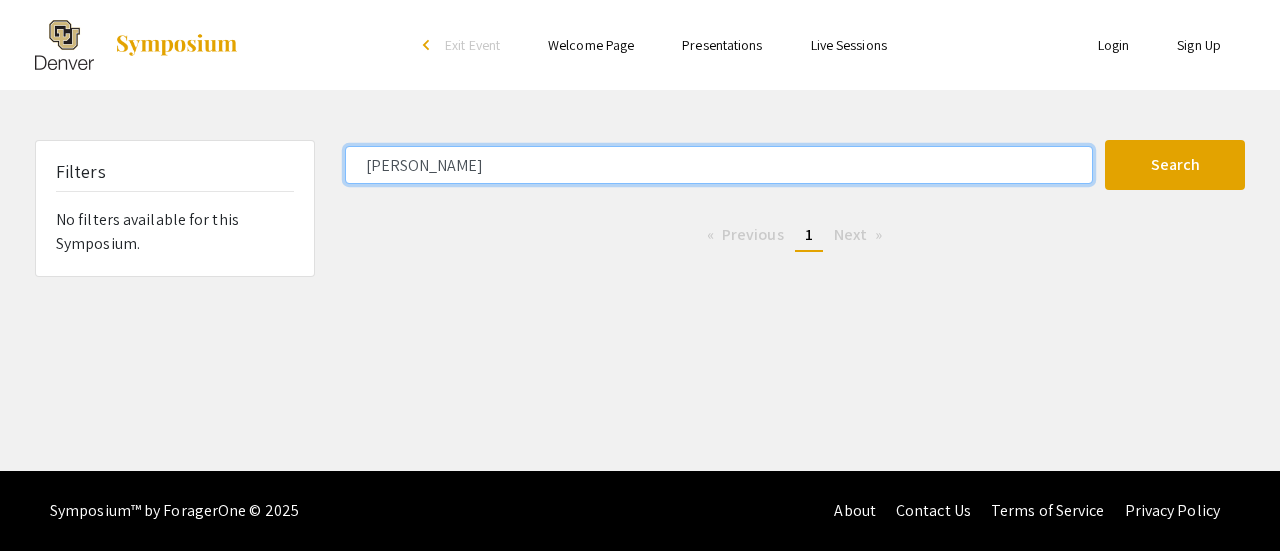 click on "[PERSON_NAME]" 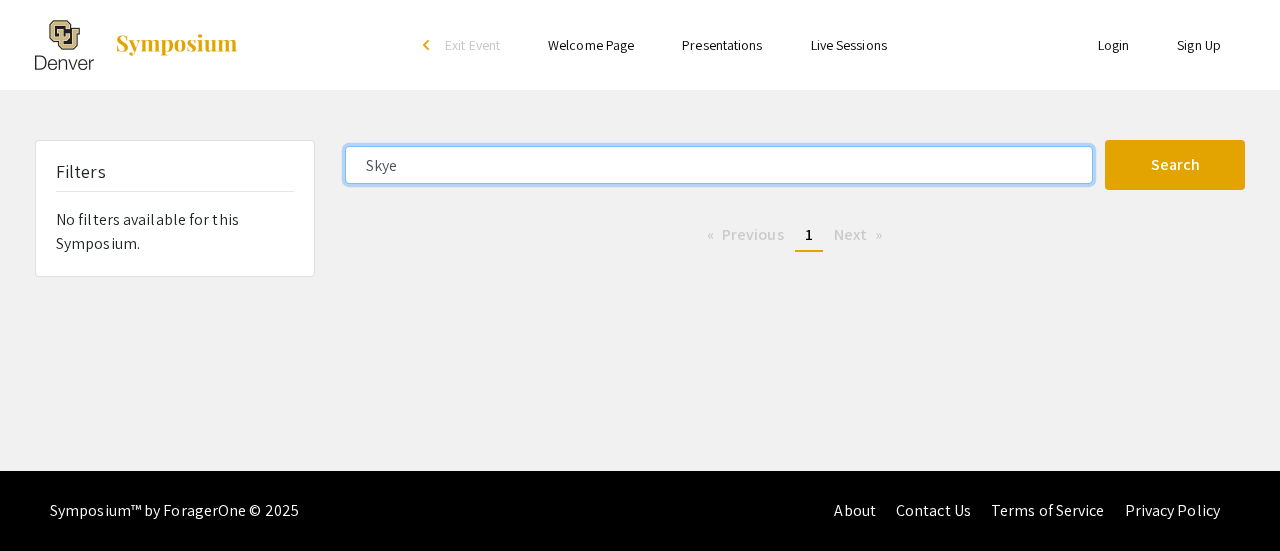 type on "Skye" 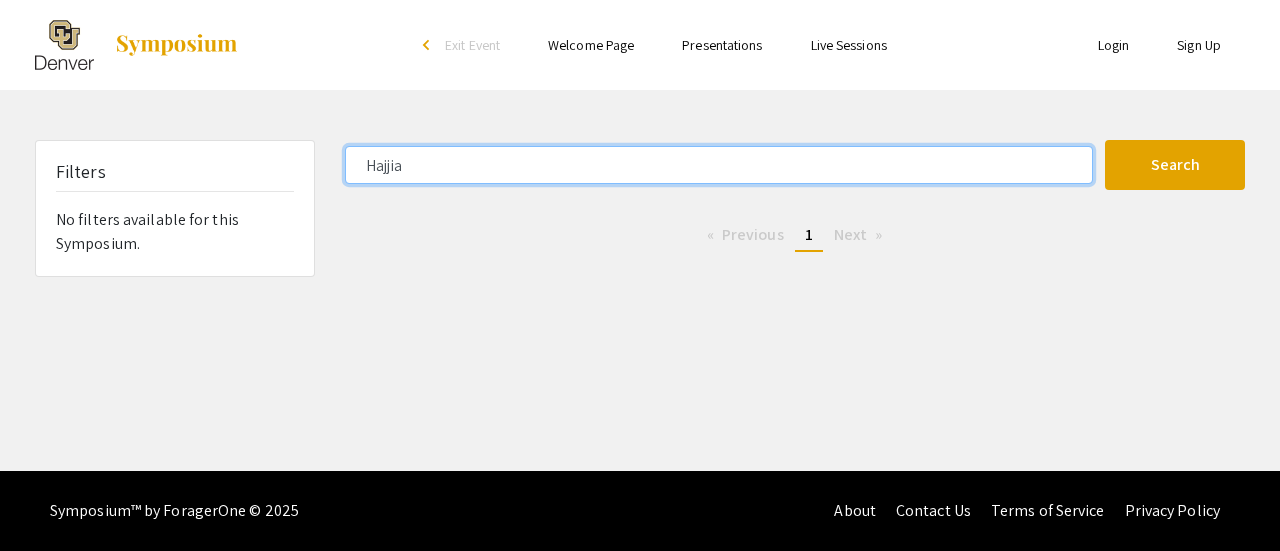 type on "Hajjia" 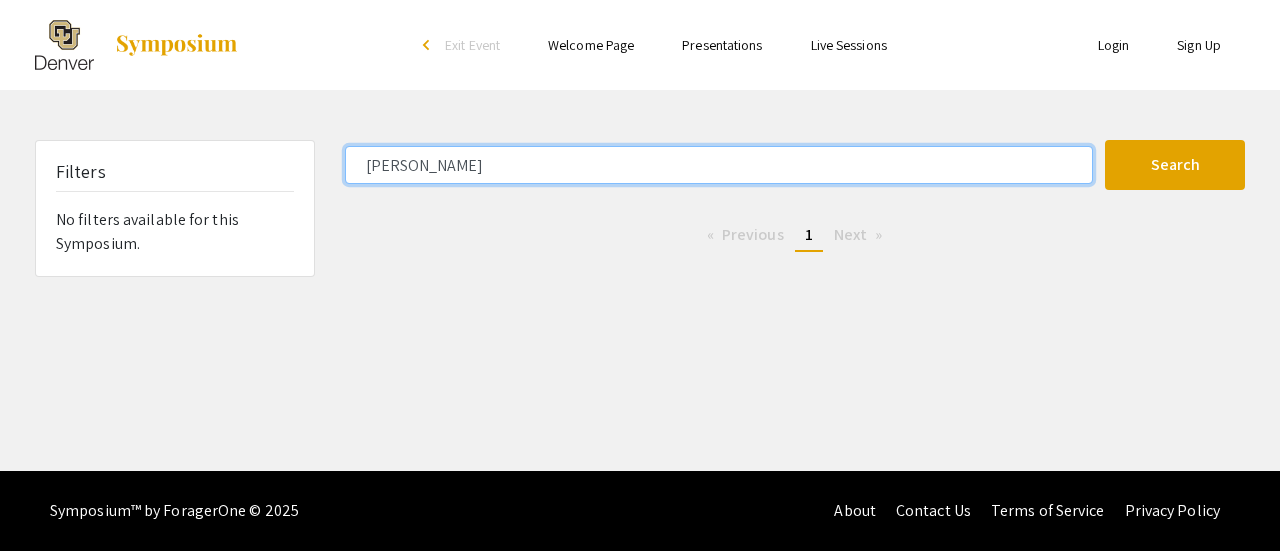 click on "Search" 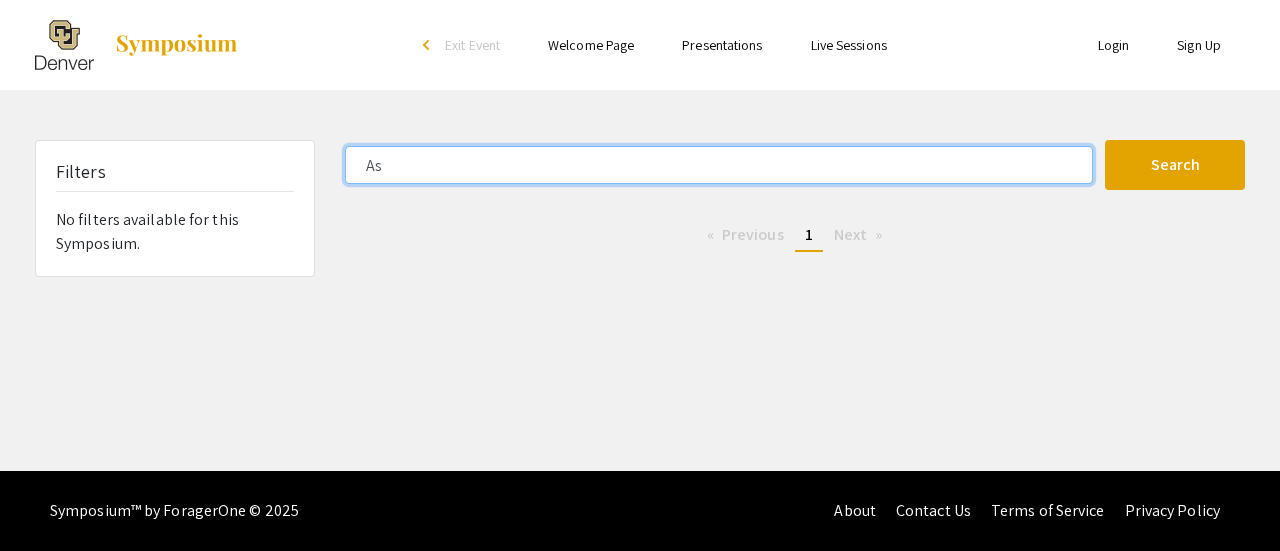 type on "A" 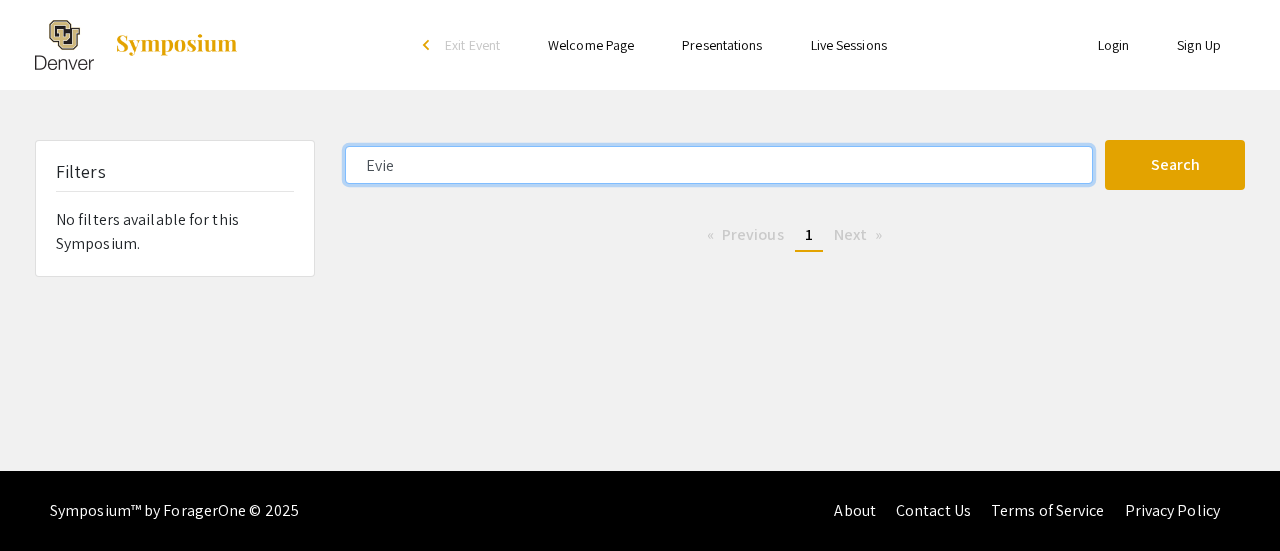 type on "Evie" 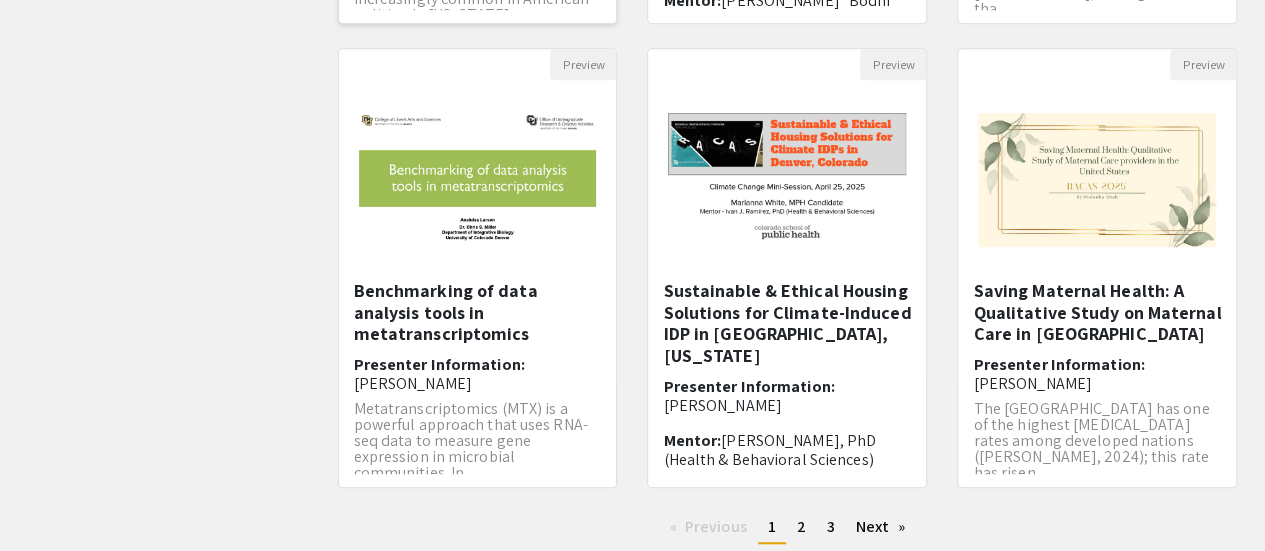 scroll, scrollTop: 642, scrollLeft: 0, axis: vertical 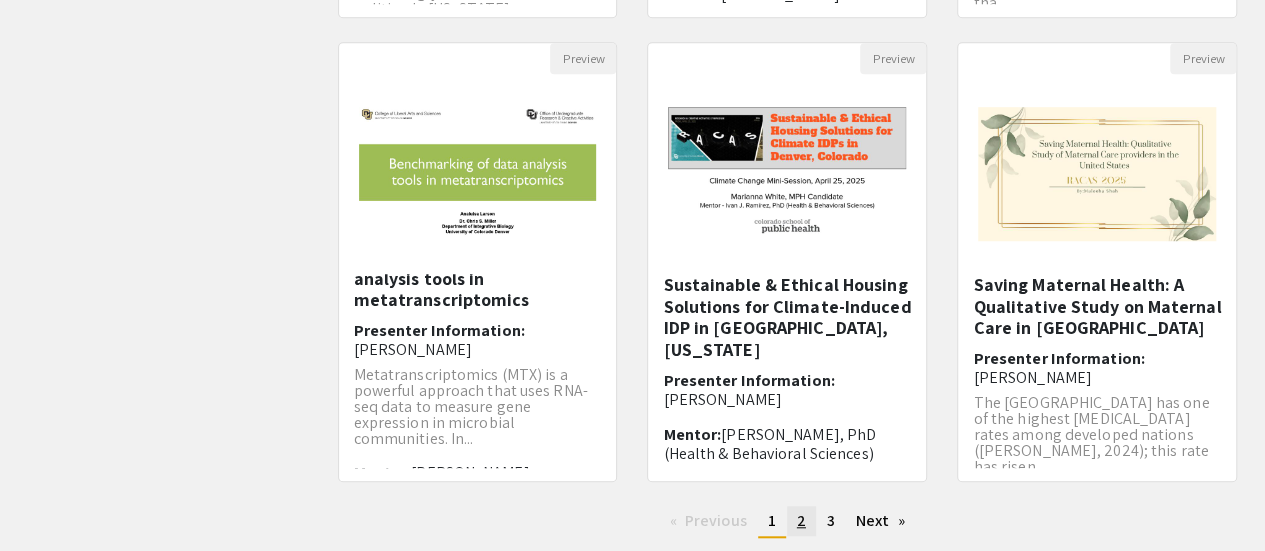 click on "2" 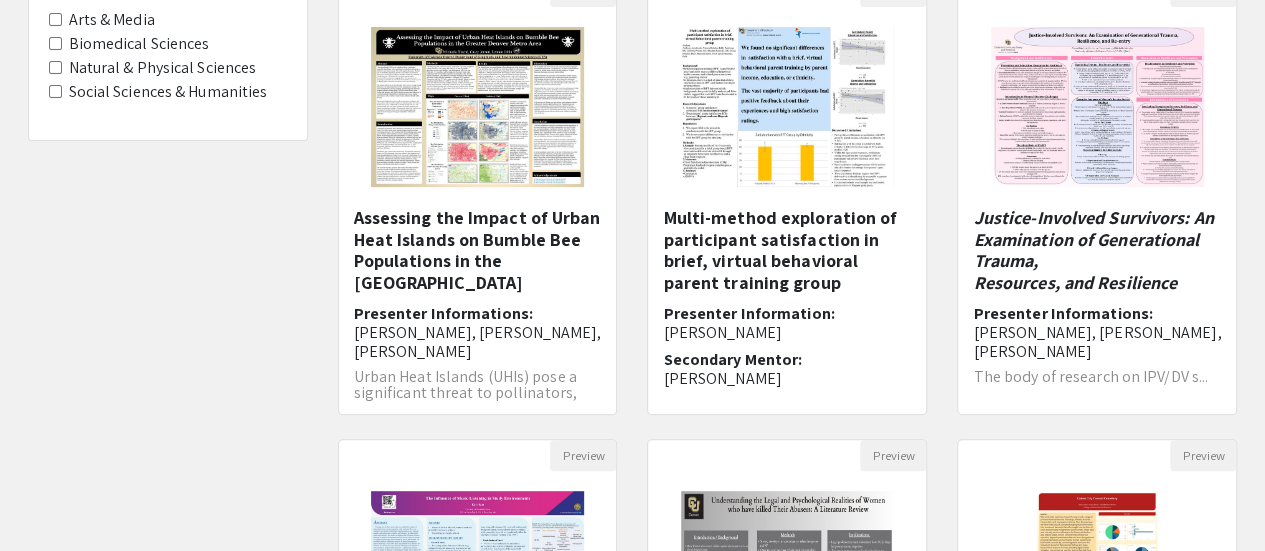scroll, scrollTop: 246, scrollLeft: 0, axis: vertical 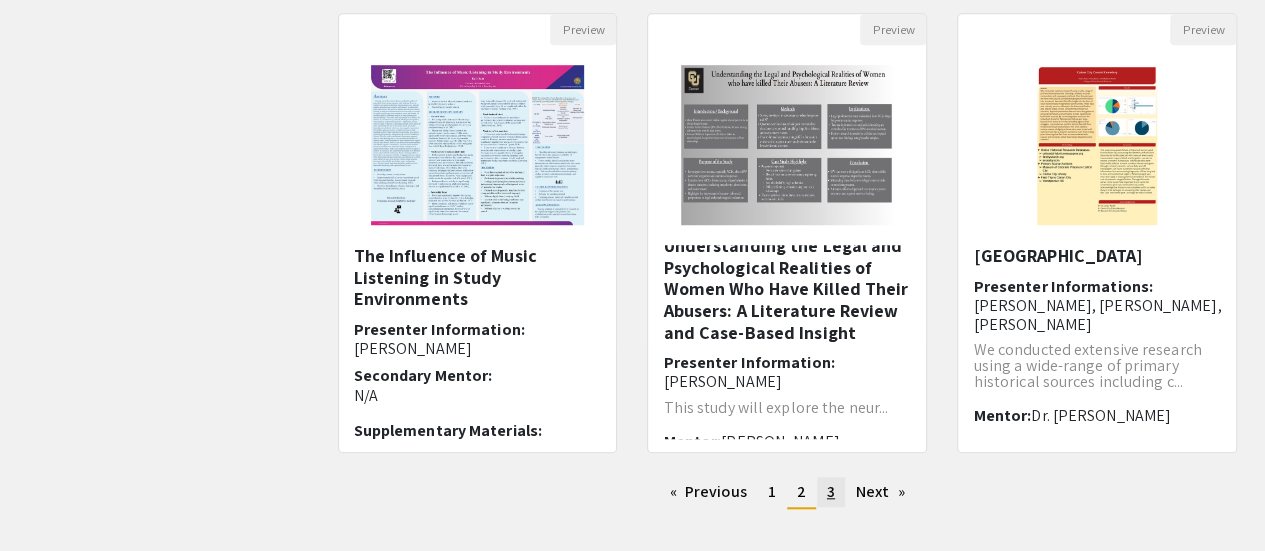 click on "3" 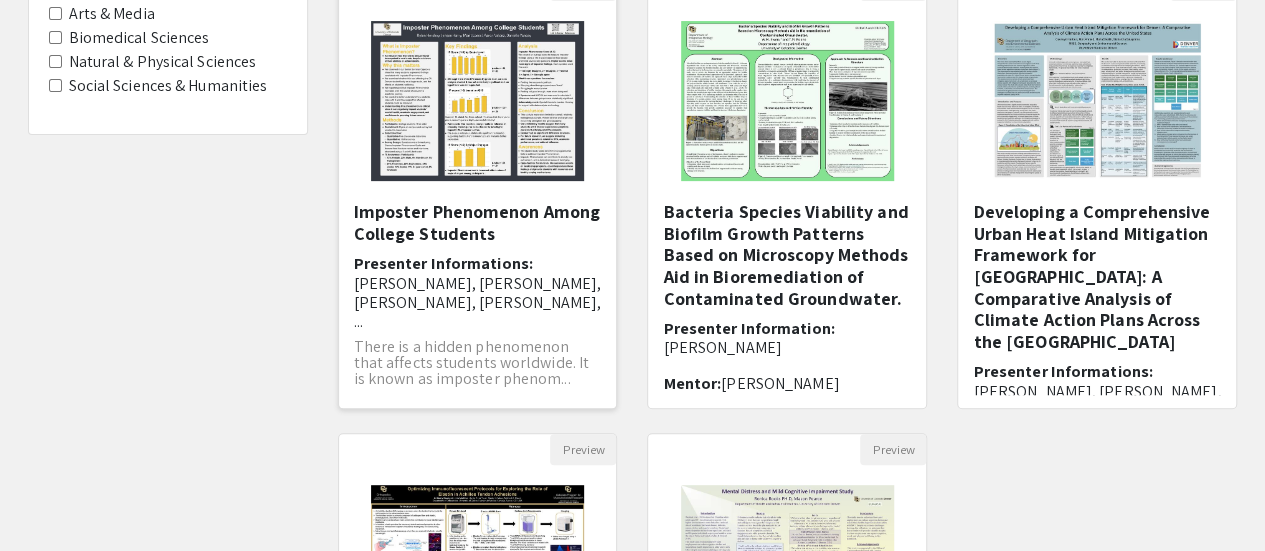 scroll, scrollTop: 252, scrollLeft: 0, axis: vertical 